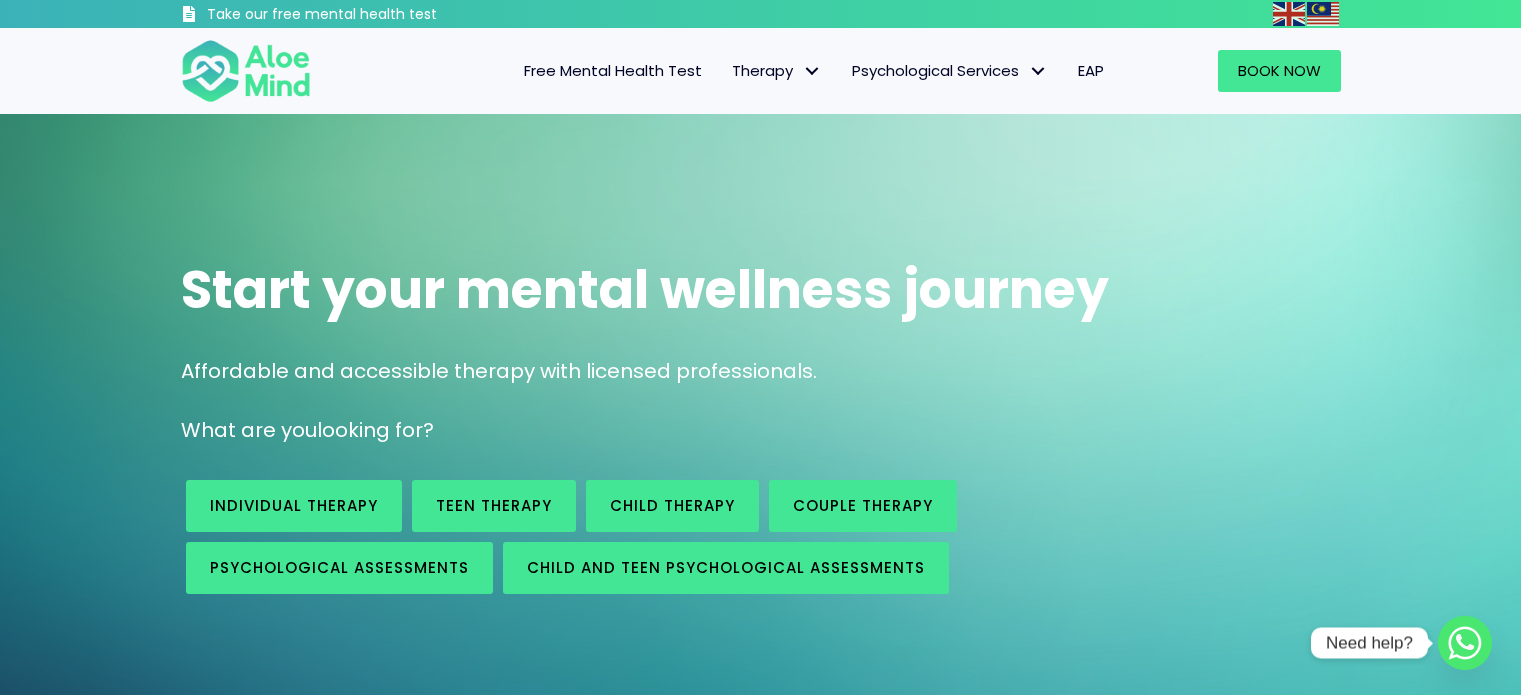 scroll, scrollTop: 0, scrollLeft: 0, axis: both 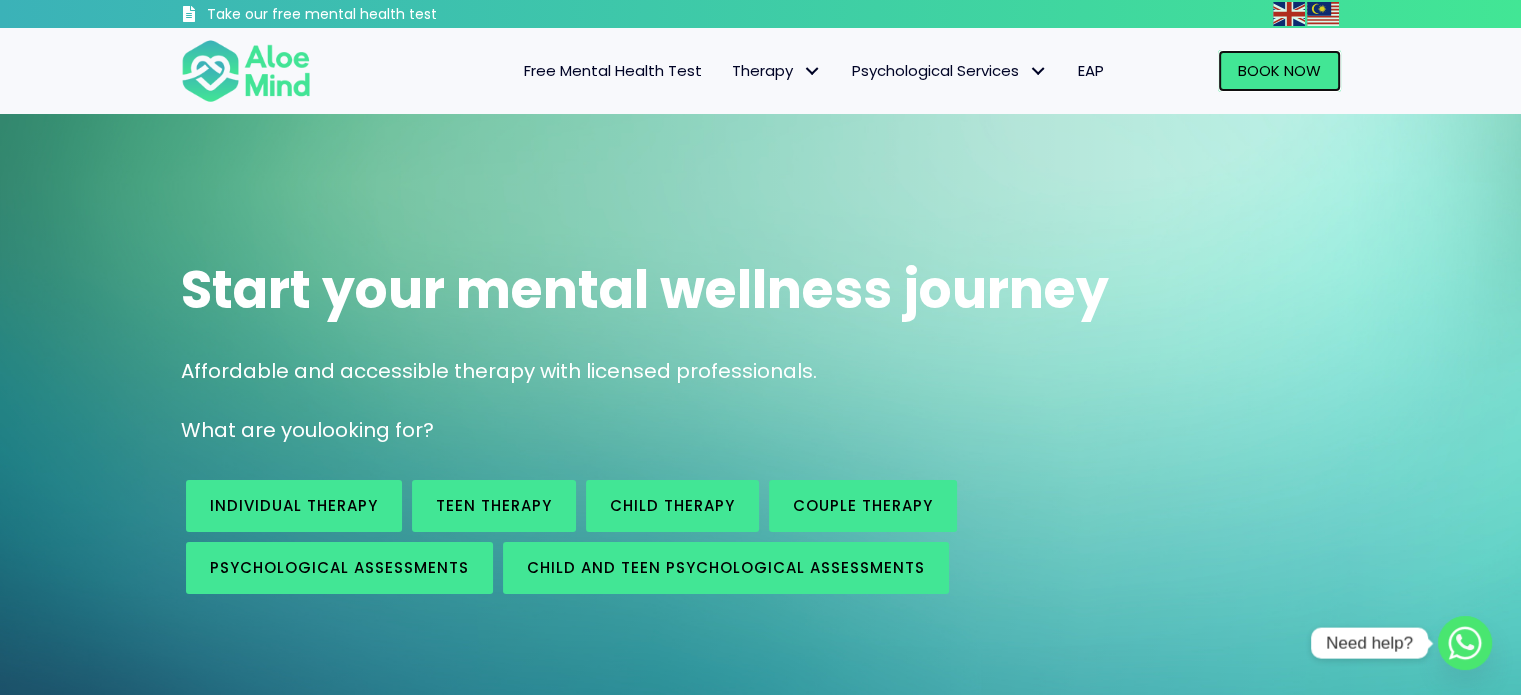click on "Book Now" at bounding box center (1279, 70) 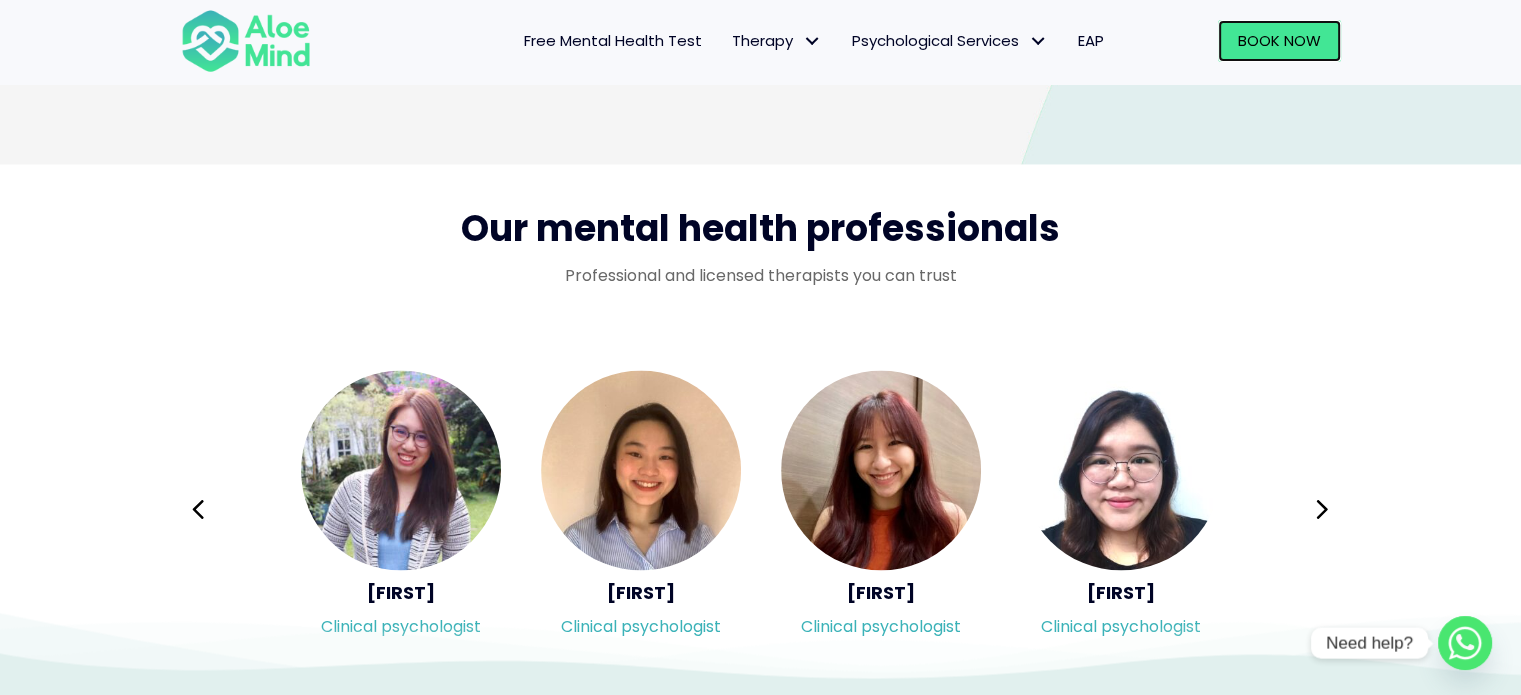 scroll, scrollTop: 3284, scrollLeft: 0, axis: vertical 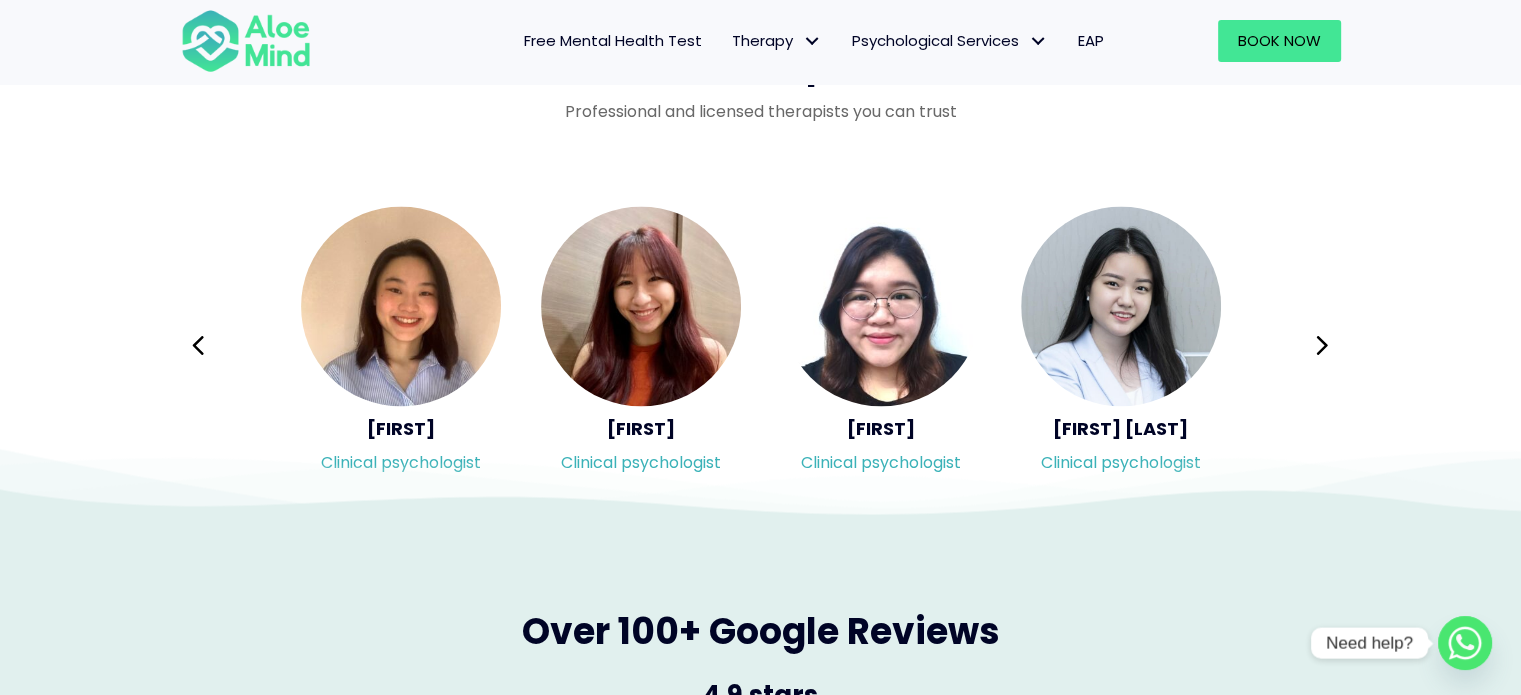 click 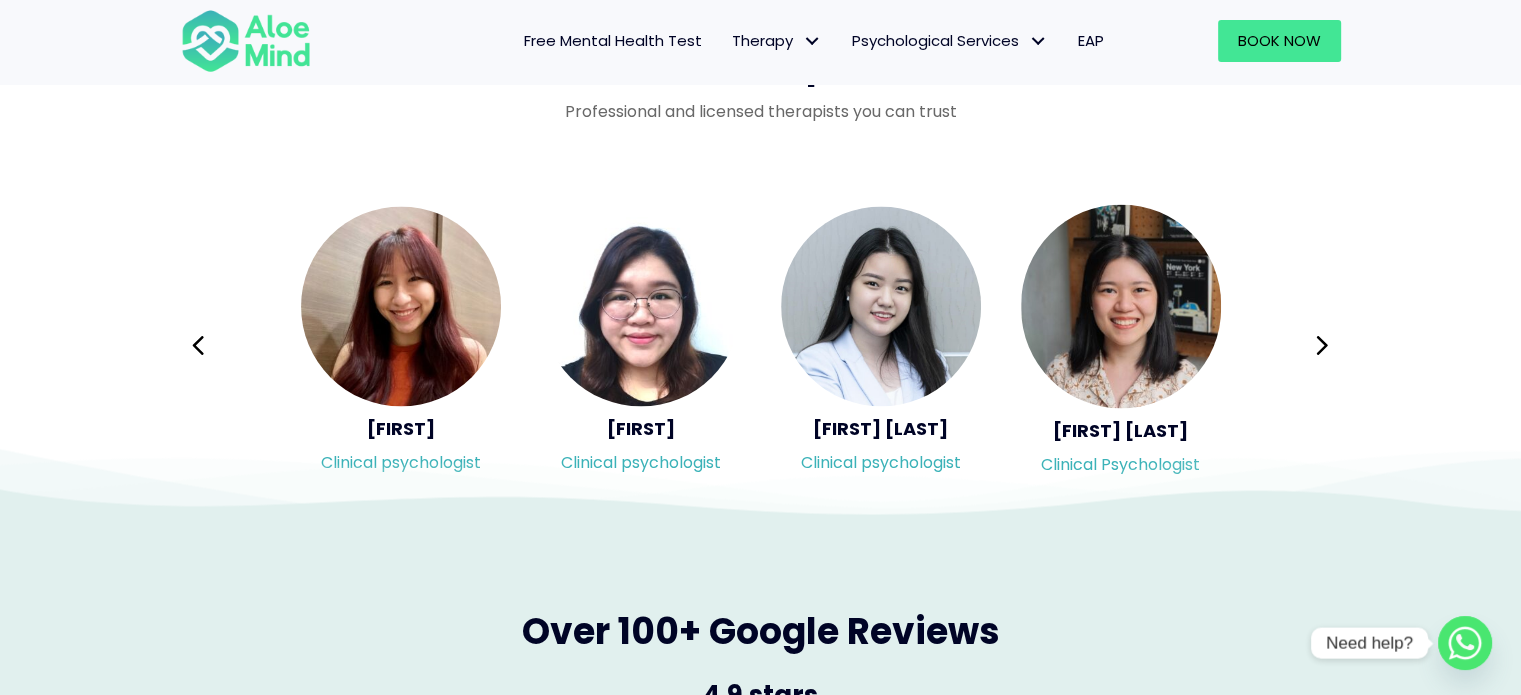 click 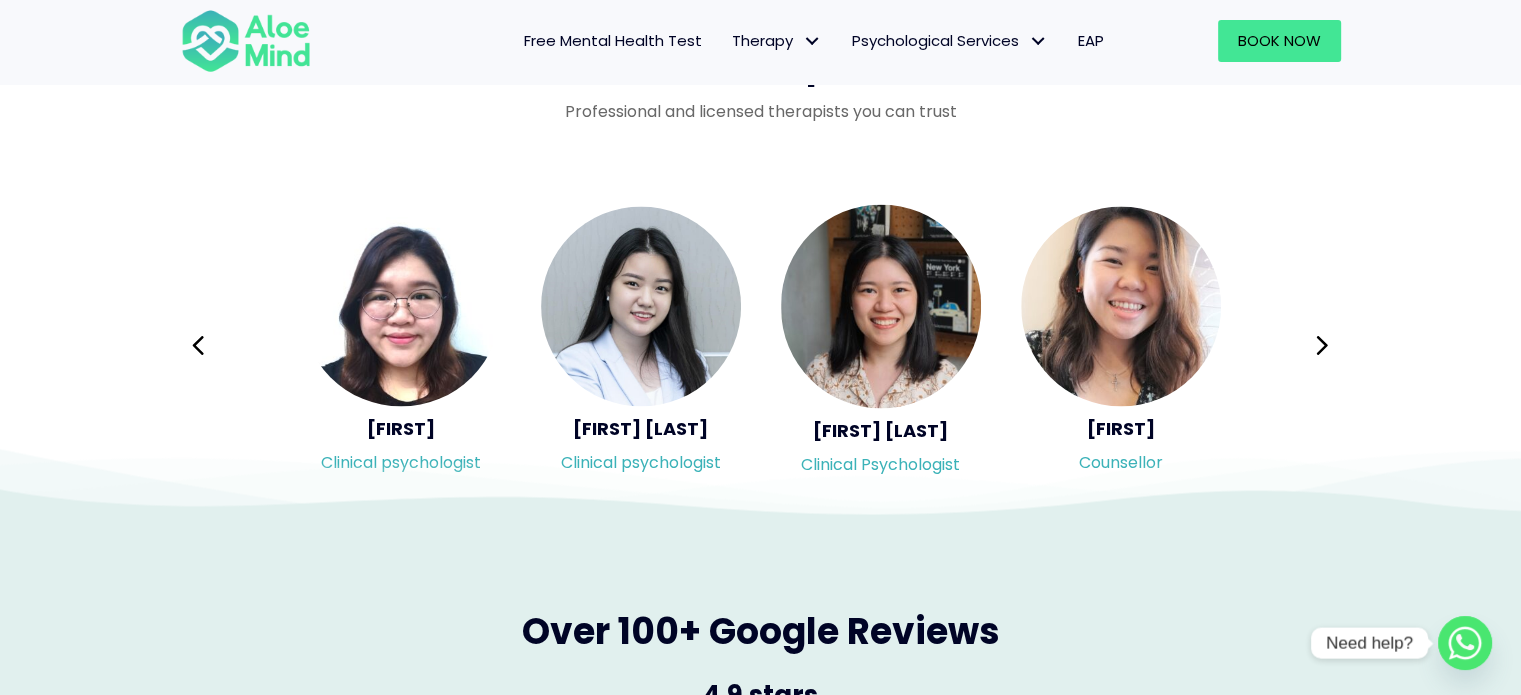 click 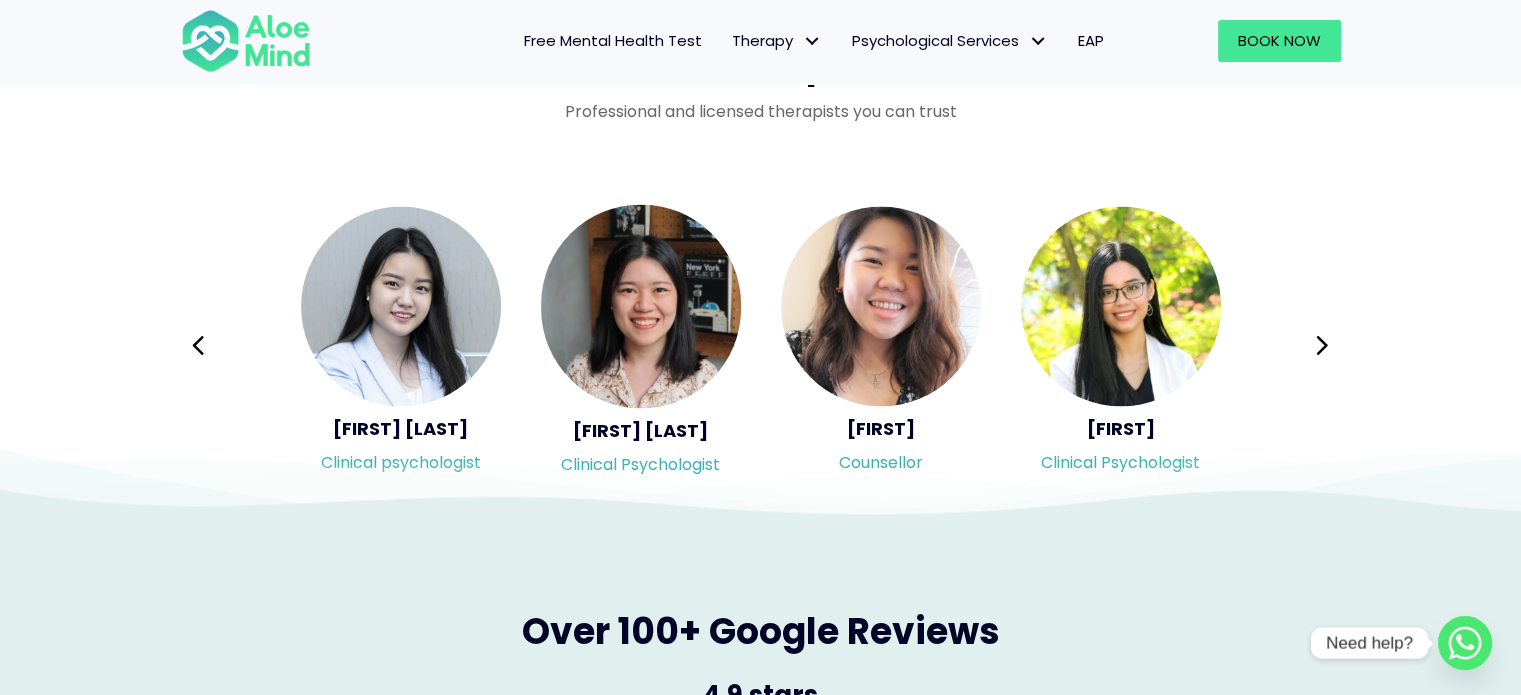 click 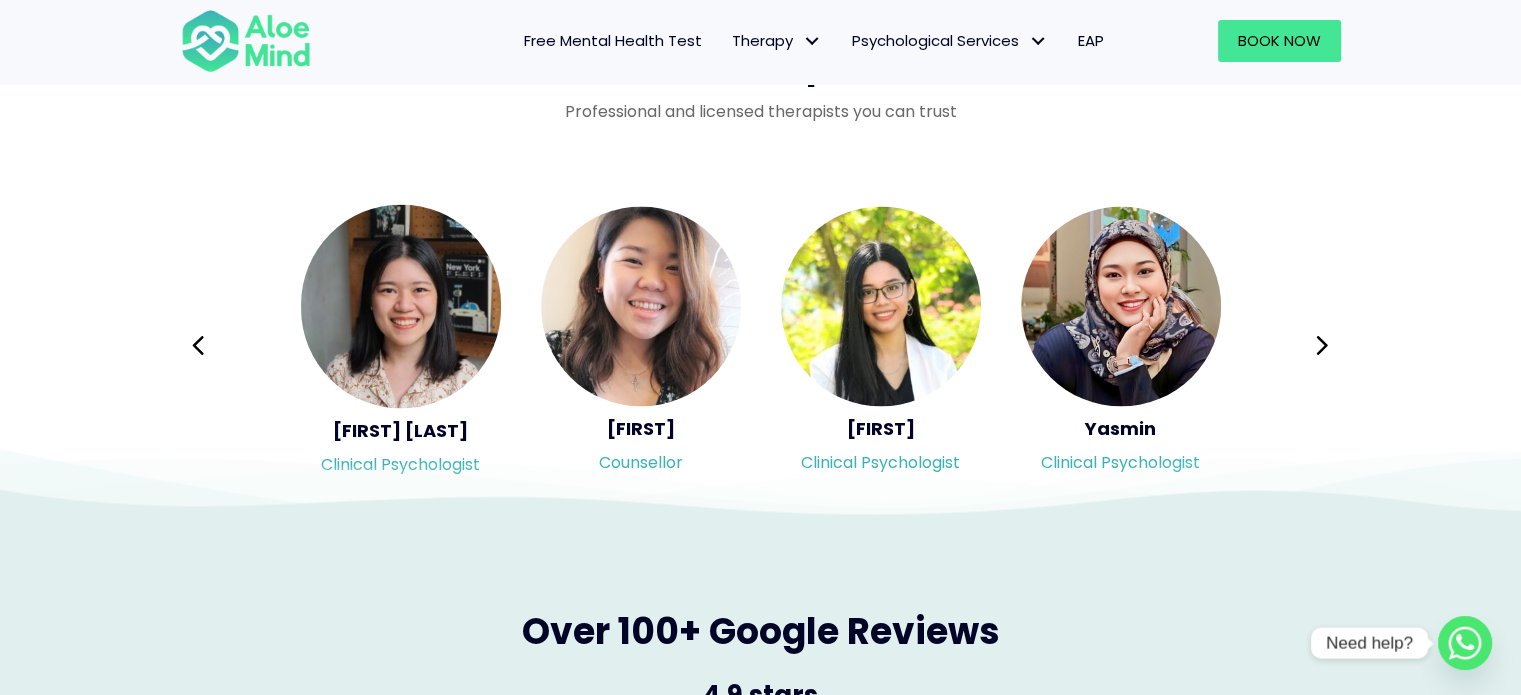 click on "Kah Mun Clinical psychologist
Jean Clinical psychologist
Wei Shan Clinical psychologist
Yen Li Clinical psychologist" at bounding box center (761, 345) 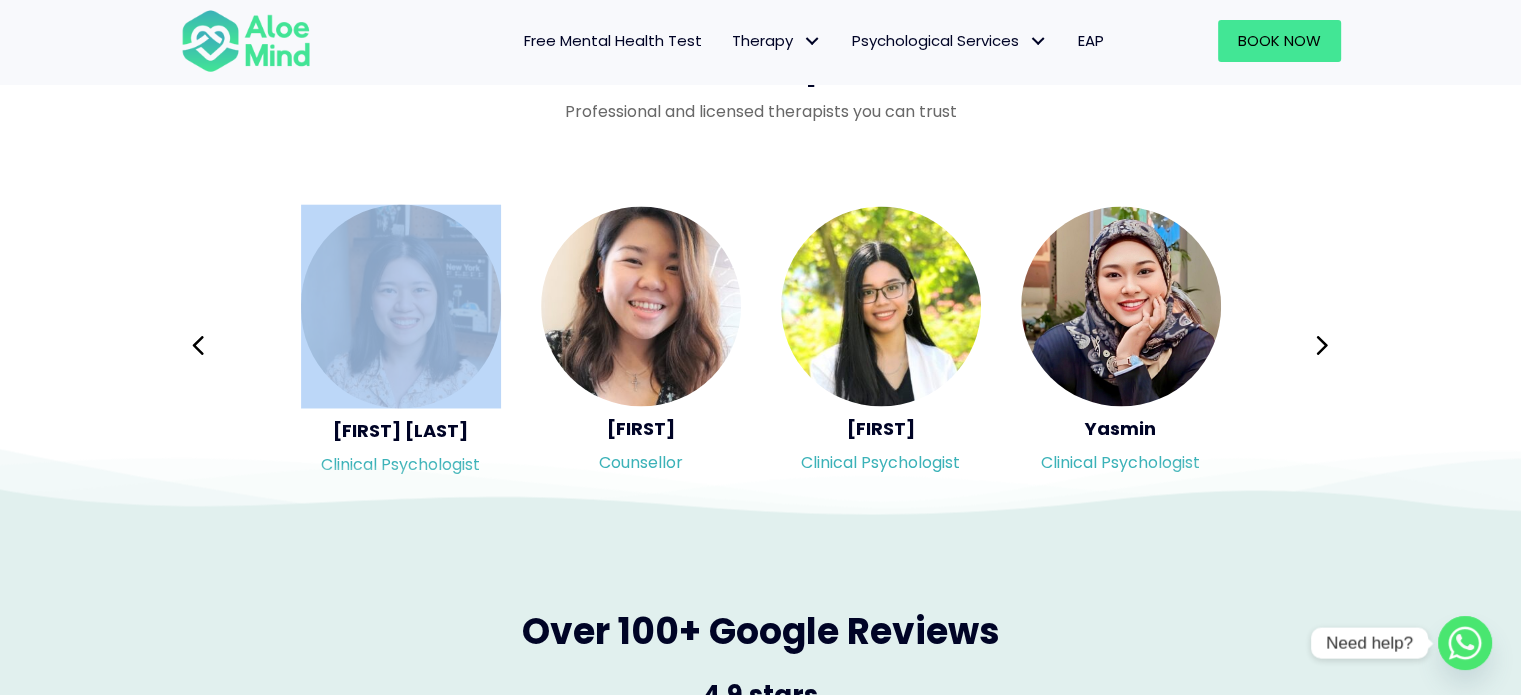 click 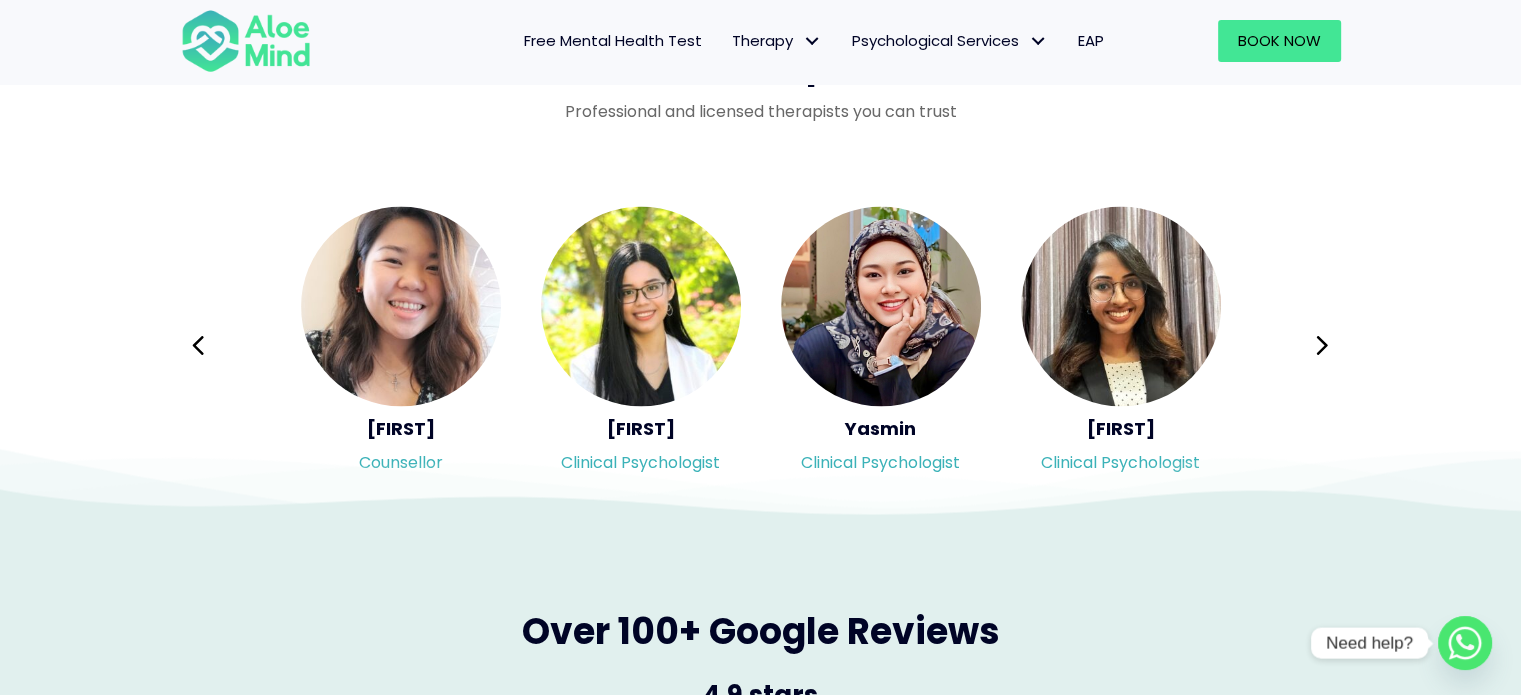 click on "Kah Mun Clinical psychologist
Jean Clinical psychologist
Wei Shan Clinical psychologist
Yen Li Clinical psychologist" at bounding box center (761, 345) 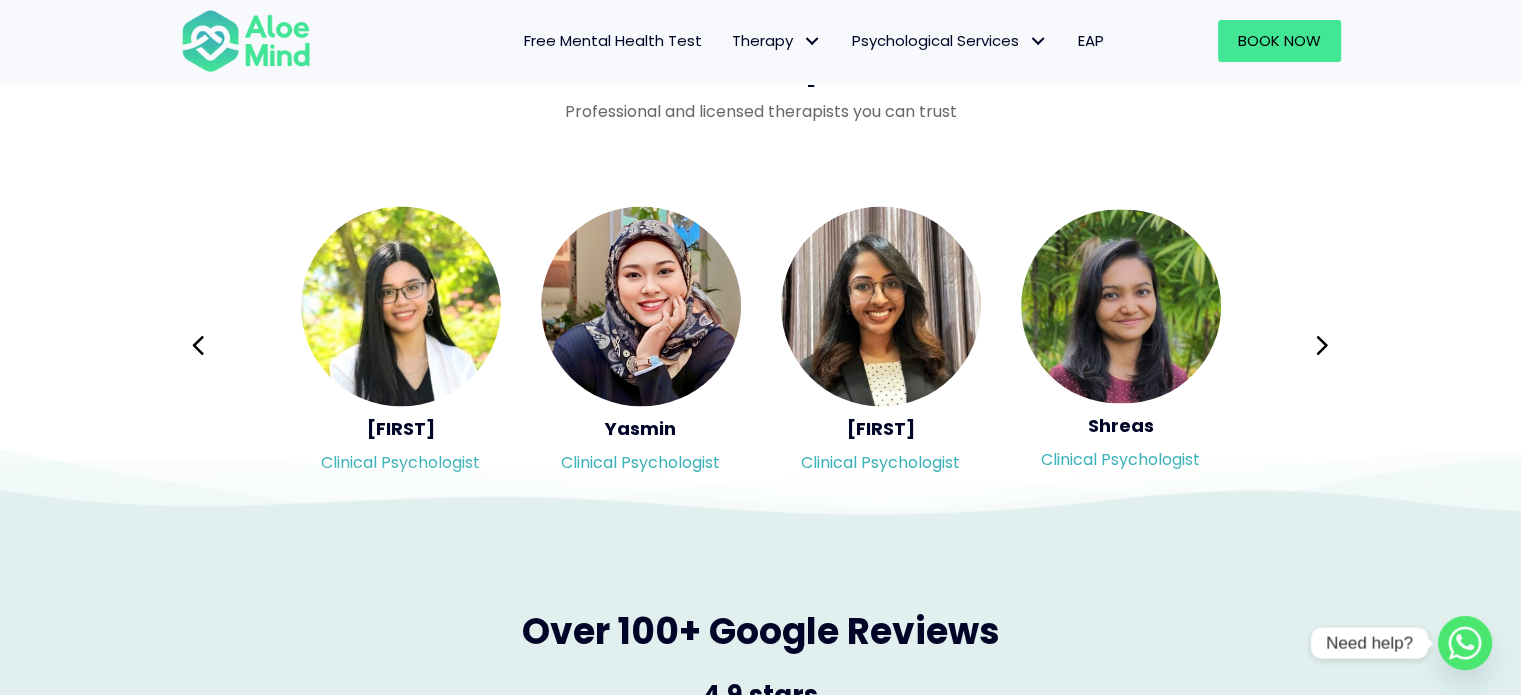 click on "Kah Mun Clinical psychologist
Jean Clinical psychologist
Wei Shan Clinical psychologist
Yen Li Clinical psychologist" at bounding box center (761, 345) 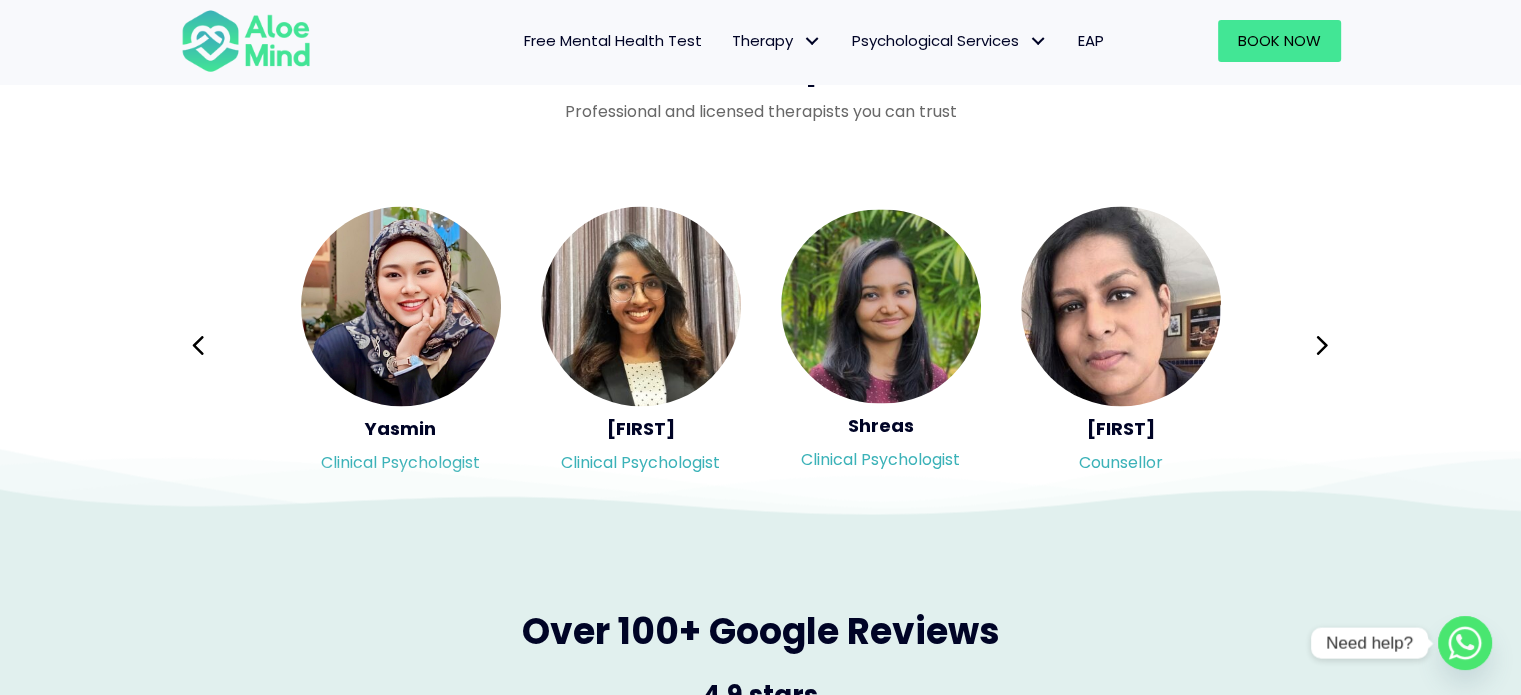 click on "Kah Mun Clinical psychologist
Jean Clinical psychologist
Wei Shan Clinical psychologist
Yen Li Clinical psychologist" at bounding box center [761, 345] 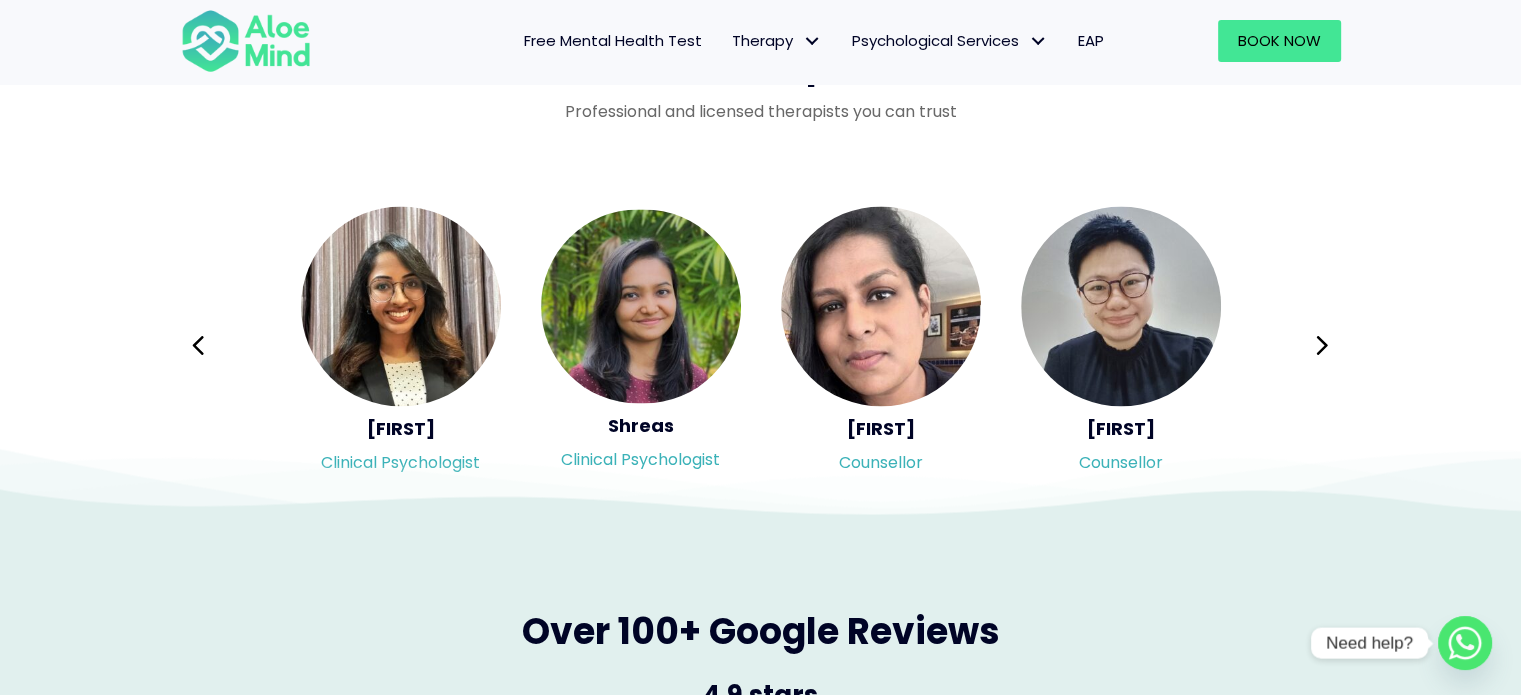click on "Kah Mun Clinical psychologist
Jean Clinical psychologist
Wei Shan Clinical psychologist
Yen Li Clinical psychologist" at bounding box center [761, 345] 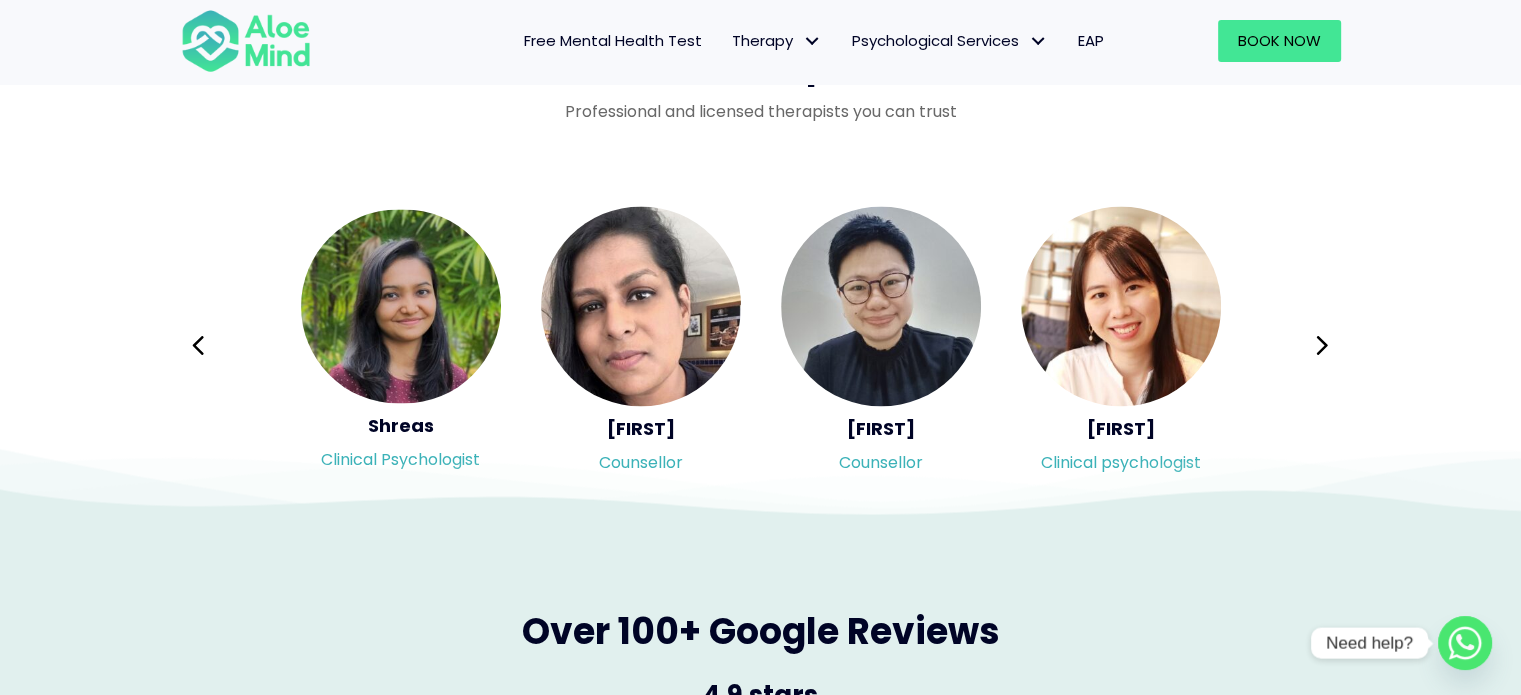 click on "Kah Mun Clinical psychologist
Jean Clinical psychologist
Wei Shan Clinical psychologist
Yen Li Clinical psychologist" at bounding box center (761, 345) 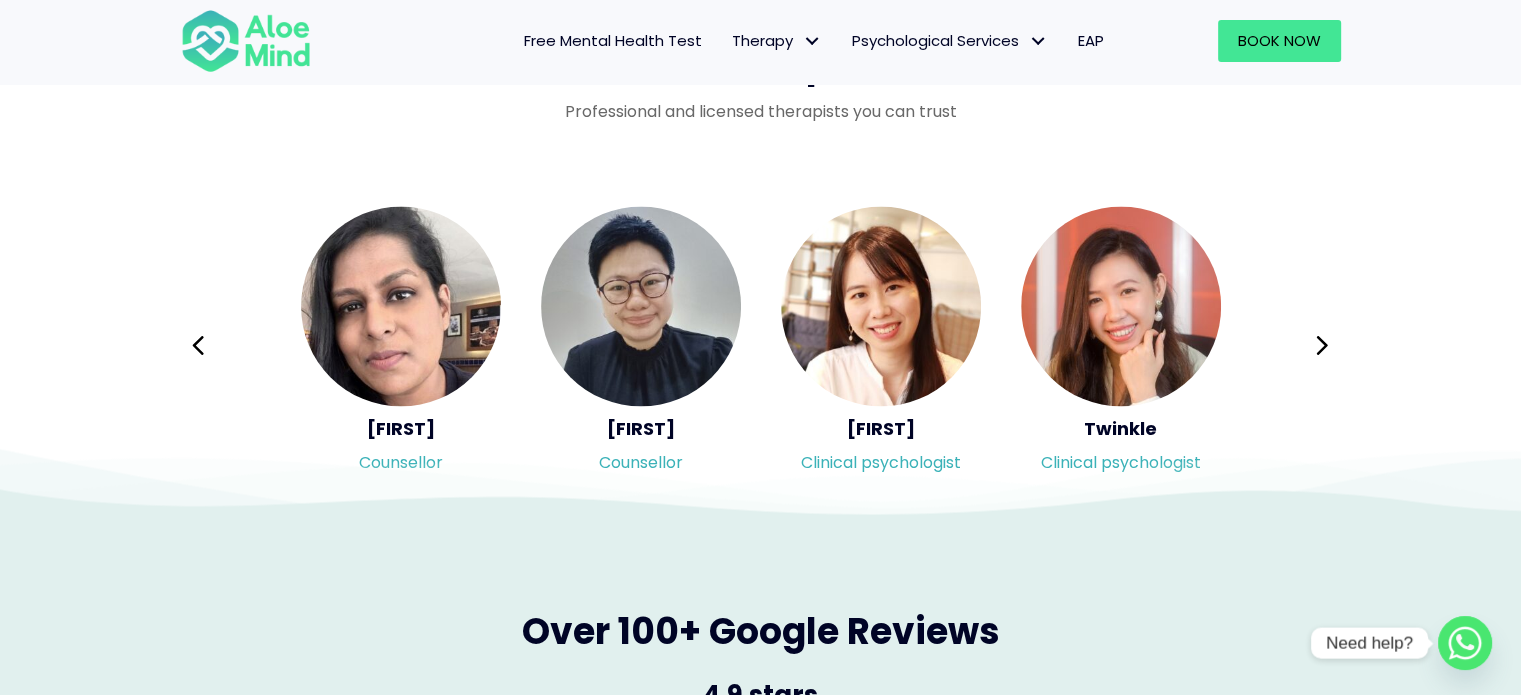 click on "Kah Mun Clinical psychologist
Jean Clinical psychologist
Wei Shan Clinical psychologist
Yen Li Clinical psychologist" at bounding box center [761, 345] 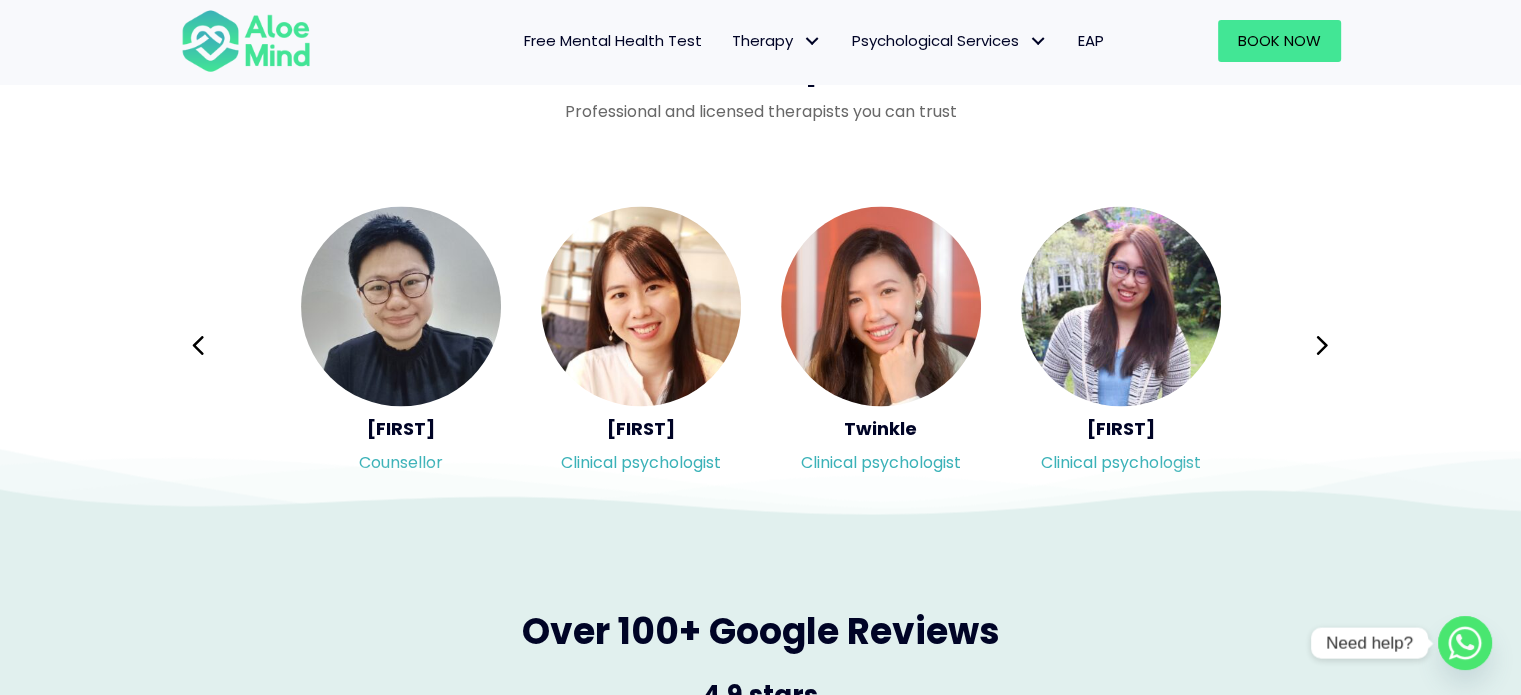 click on "Kah Mun Clinical psychologist
Jean Clinical psychologist
Wei Shan Clinical psychologist
Yen Li Clinical psychologist" at bounding box center (761, 345) 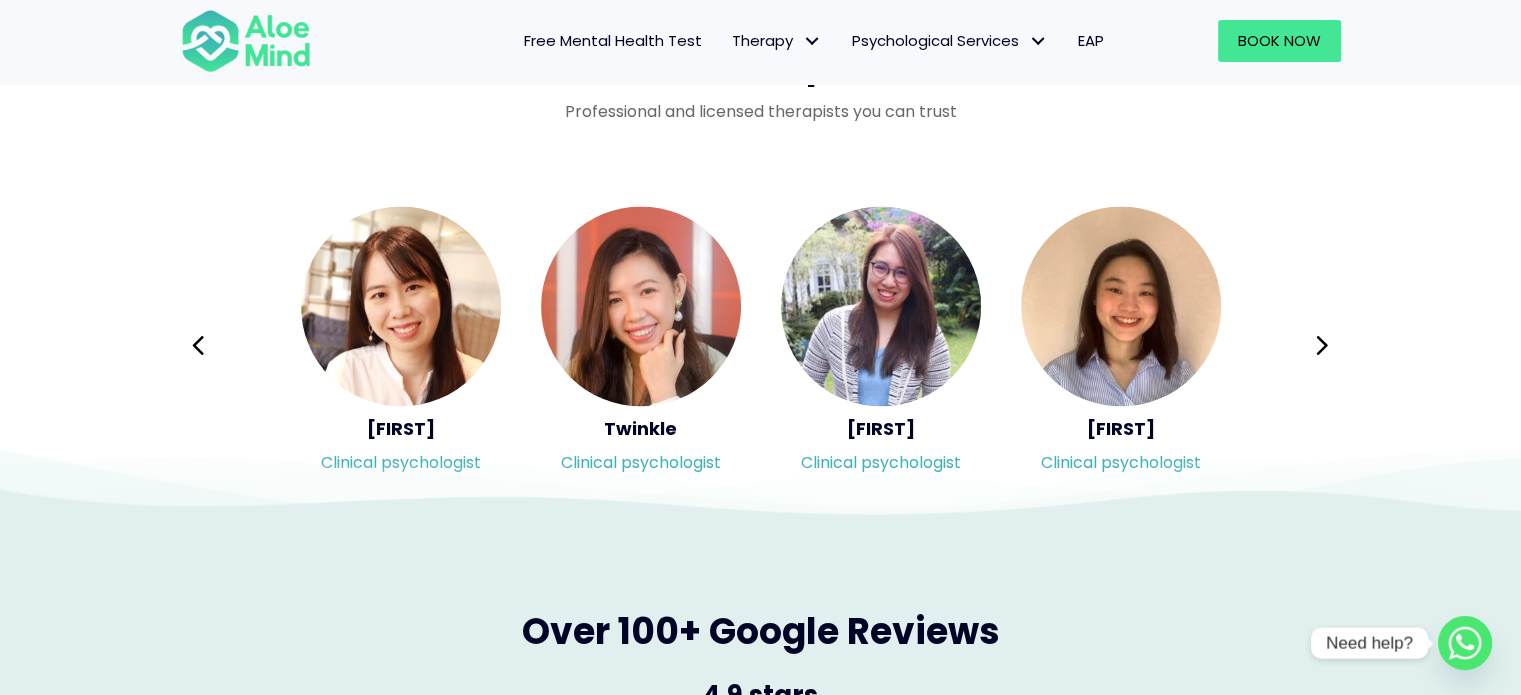 click on "Kah Mun Clinical psychologist
Jean Clinical psychologist
Wei Shan Clinical psychologist
Yen Li Clinical psychologist" at bounding box center [761, 345] 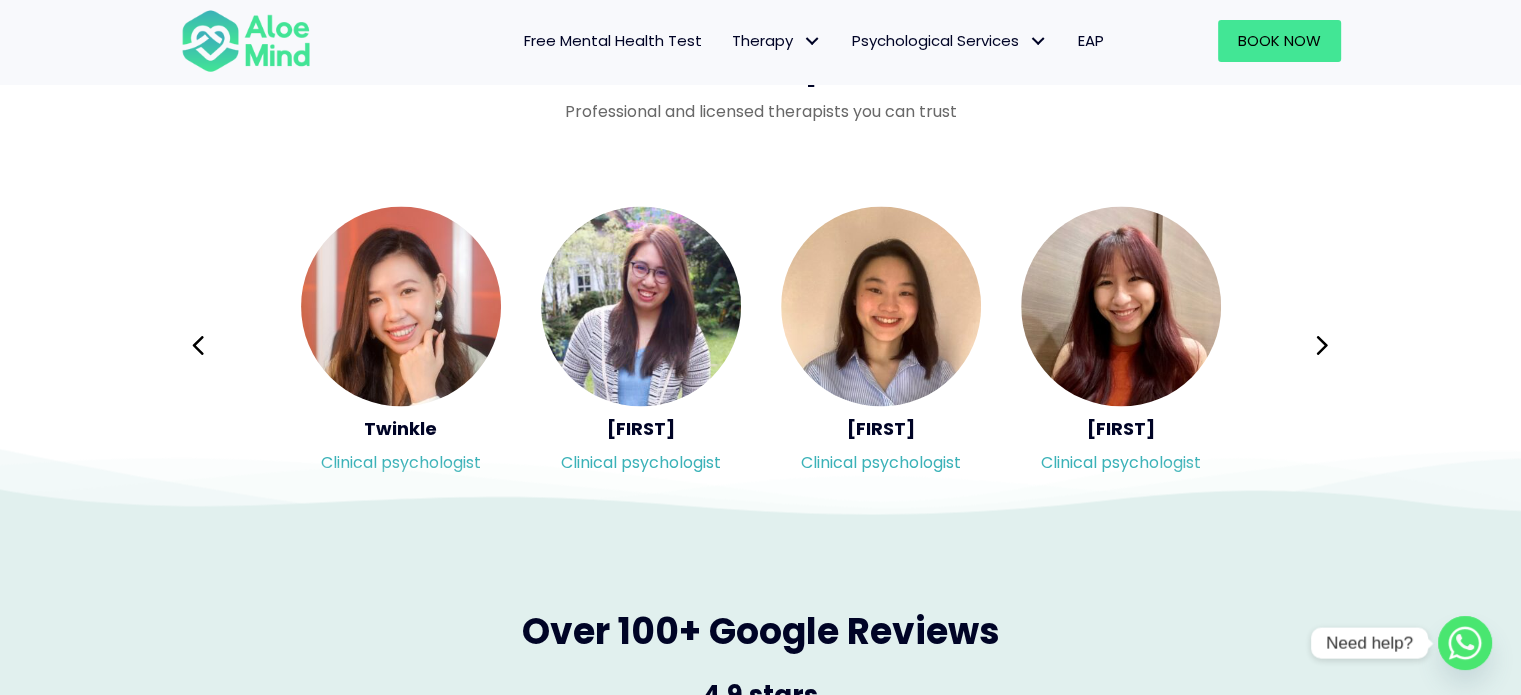 click on "Kah Mun Clinical psychologist
Jean Clinical psychologist
Wei Shan Clinical psychologist
Yen Li Clinical psychologist" at bounding box center [761, 345] 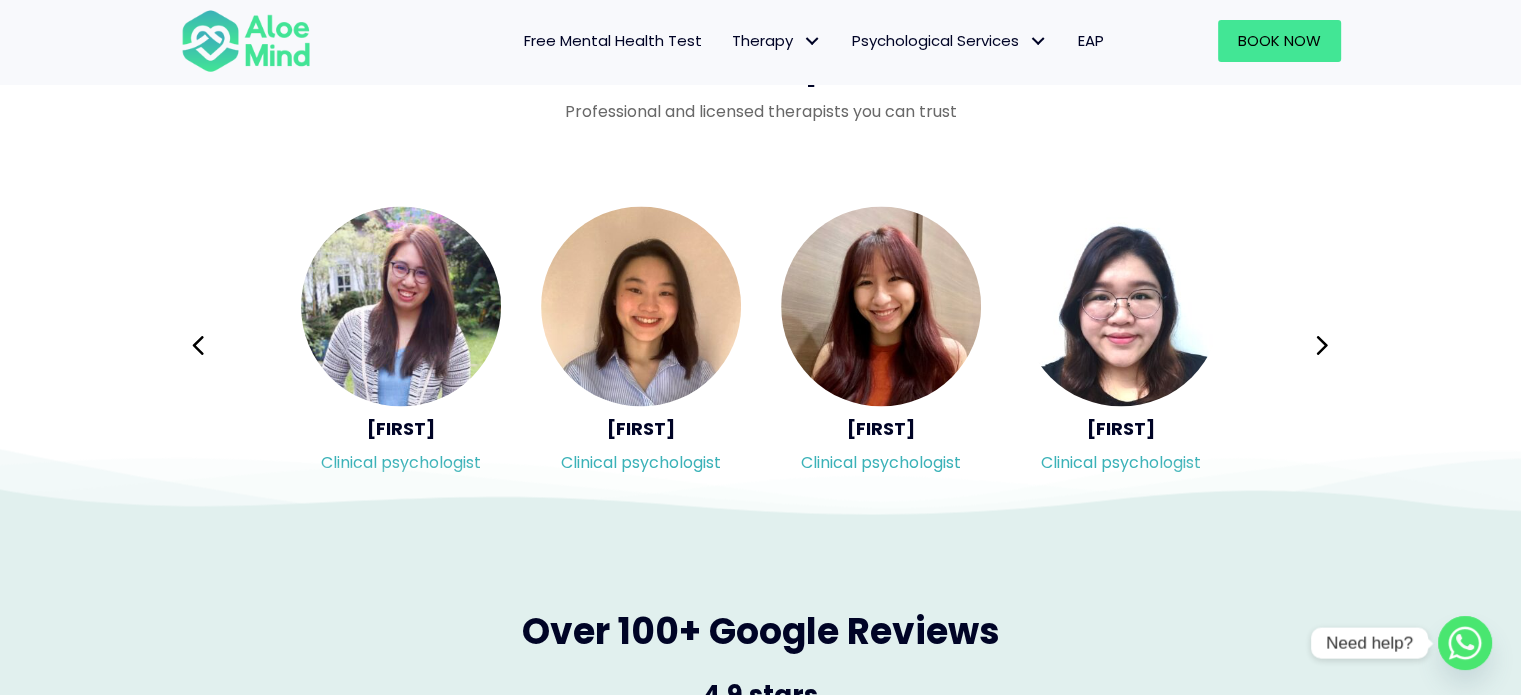 click on "Kah Mun Clinical psychologist
Jean Clinical psychologist
Wei Shan Clinical psychologist
Yen Li Clinical psychologist" at bounding box center [761, 345] 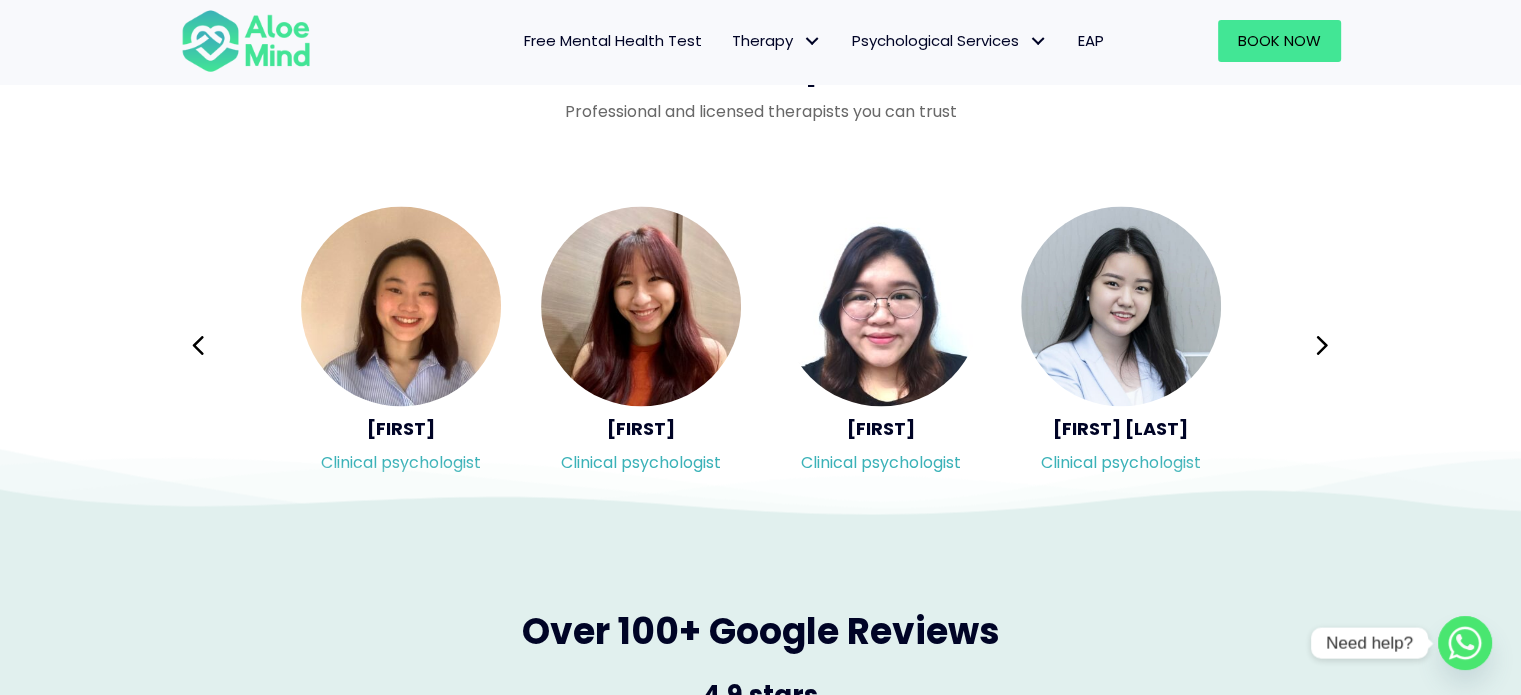 click on "Kah Mun Clinical psychologist
Jean Clinical psychologist
Wei Shan Clinical psychologist
Yen Li Clinical psychologist" at bounding box center (761, 345) 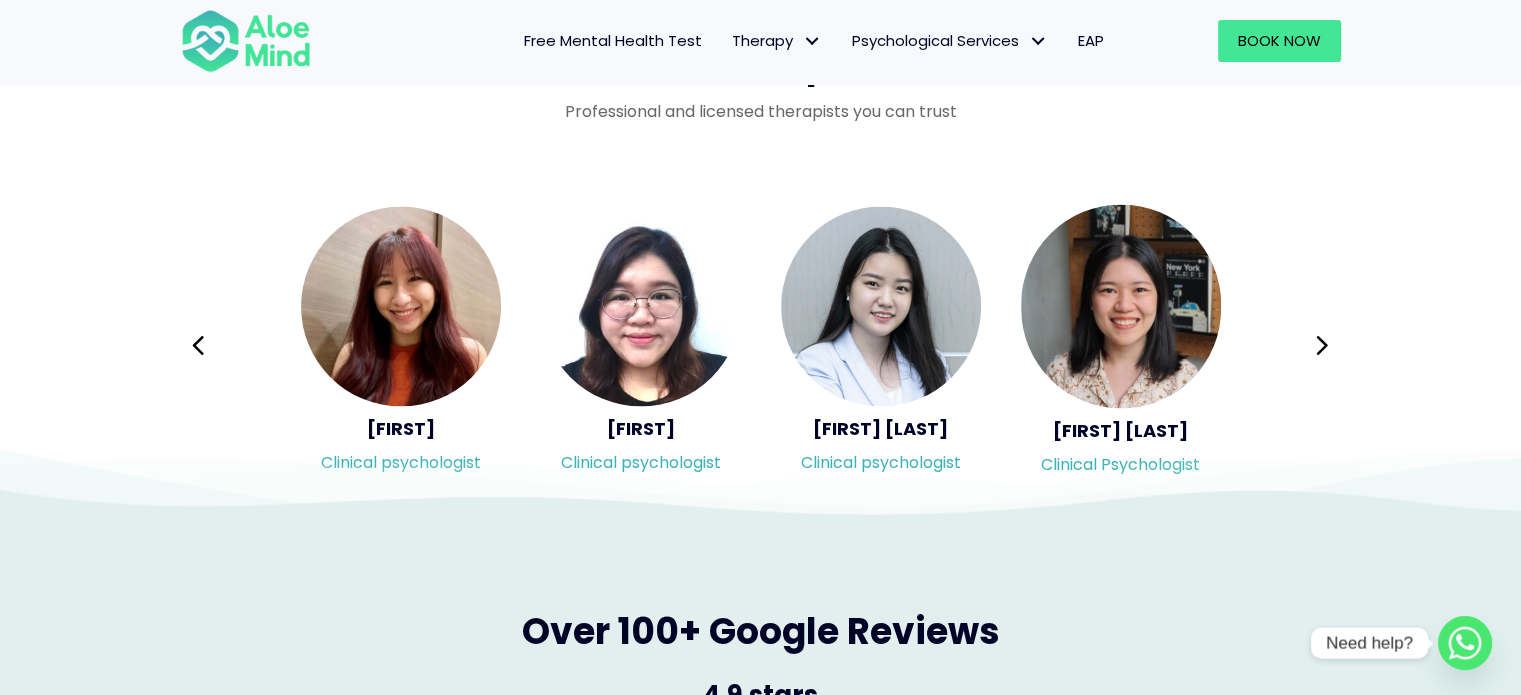 click on "Kah Mun Clinical psychologist
Jean Clinical psychologist
Wei Shan Clinical psychologist
Yen Li Clinical psychologist" at bounding box center [761, 345] 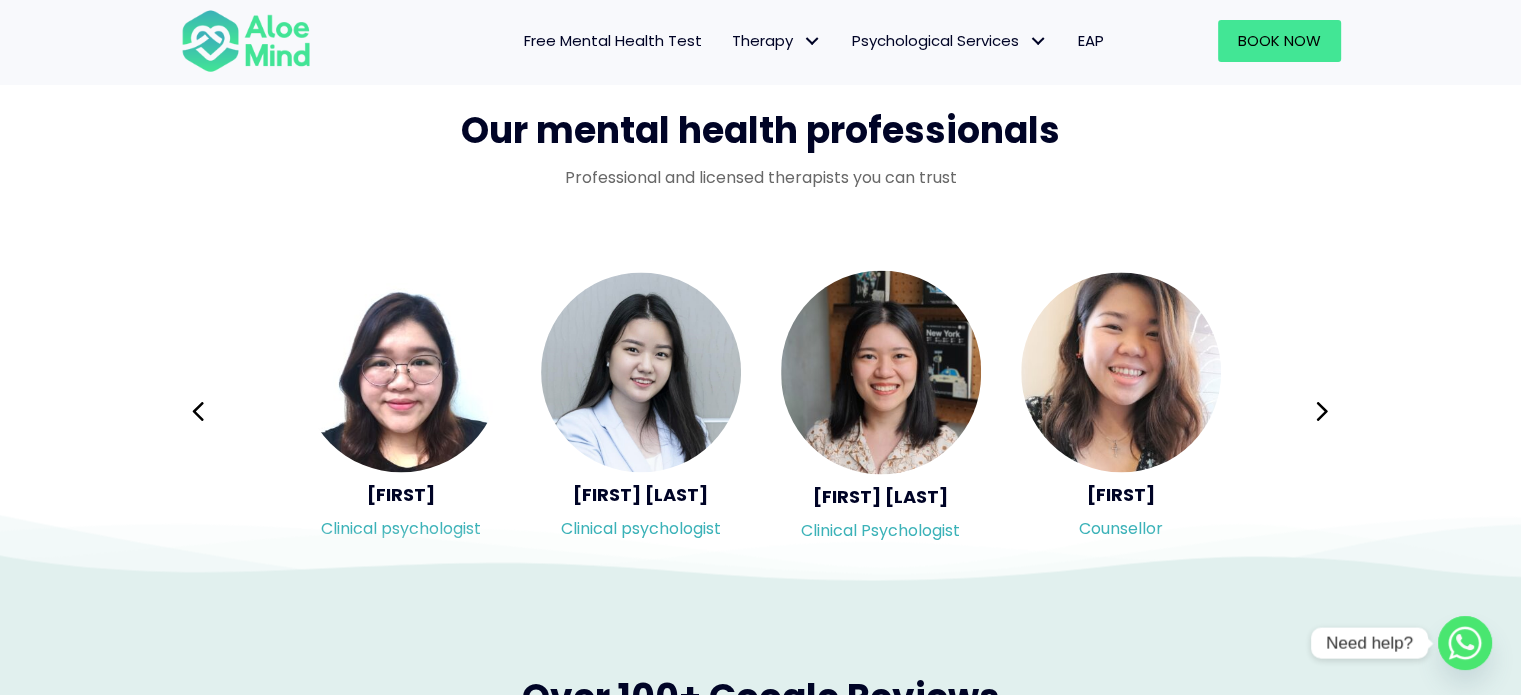 scroll, scrollTop: 3191, scrollLeft: 0, axis: vertical 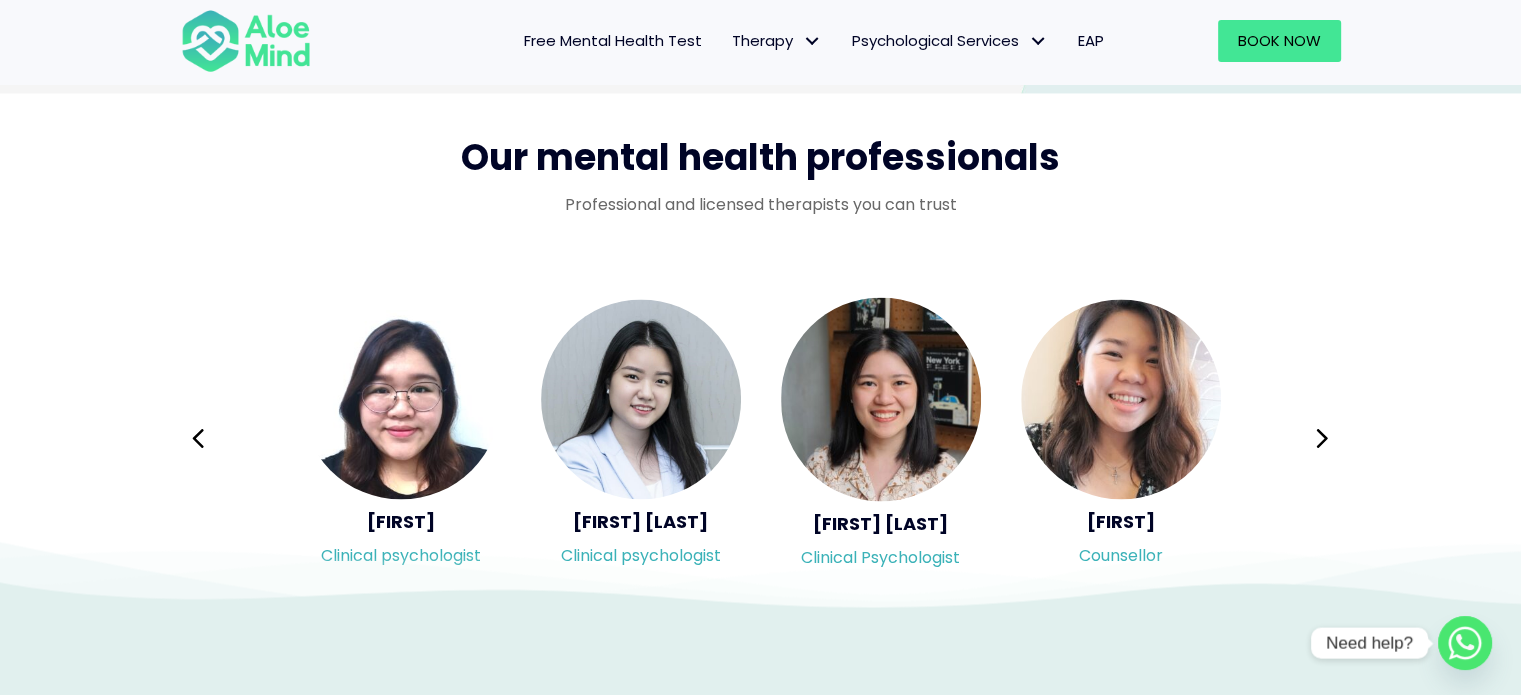 click 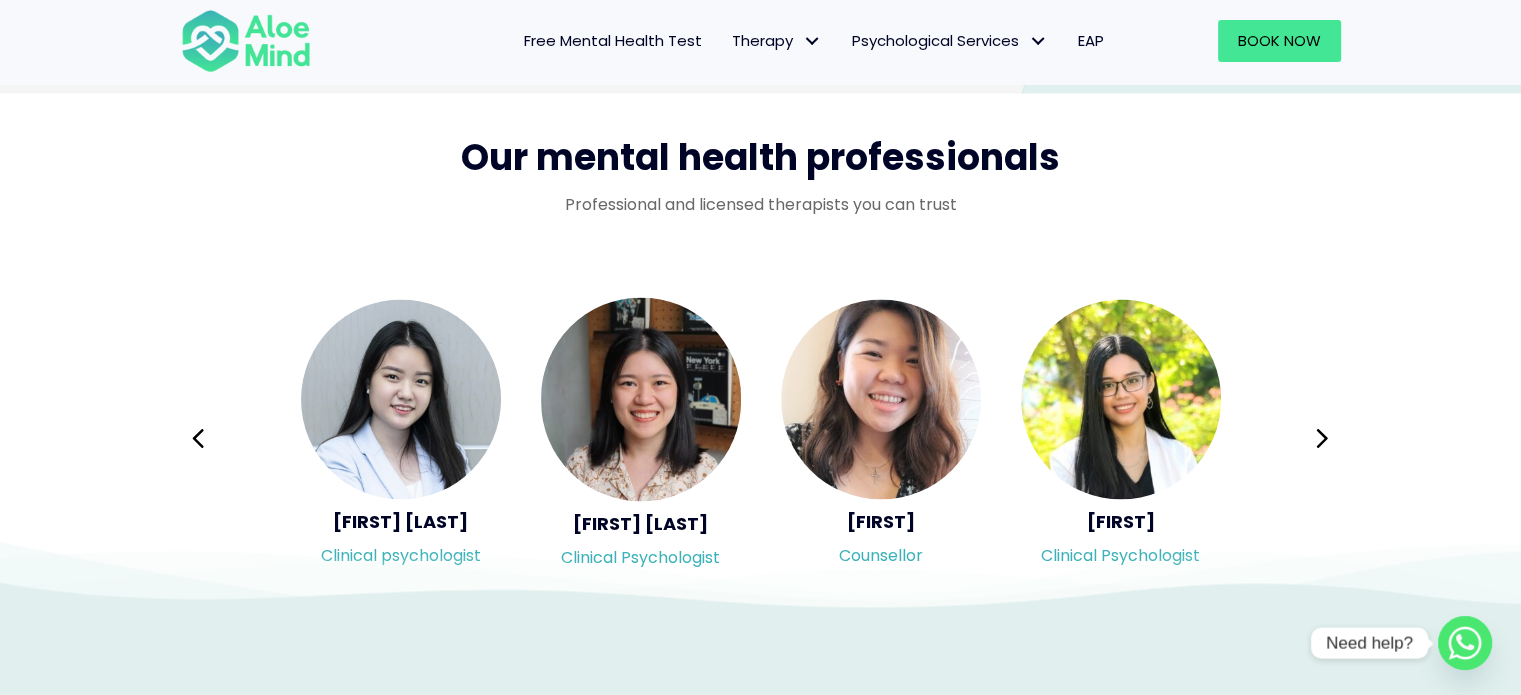 click 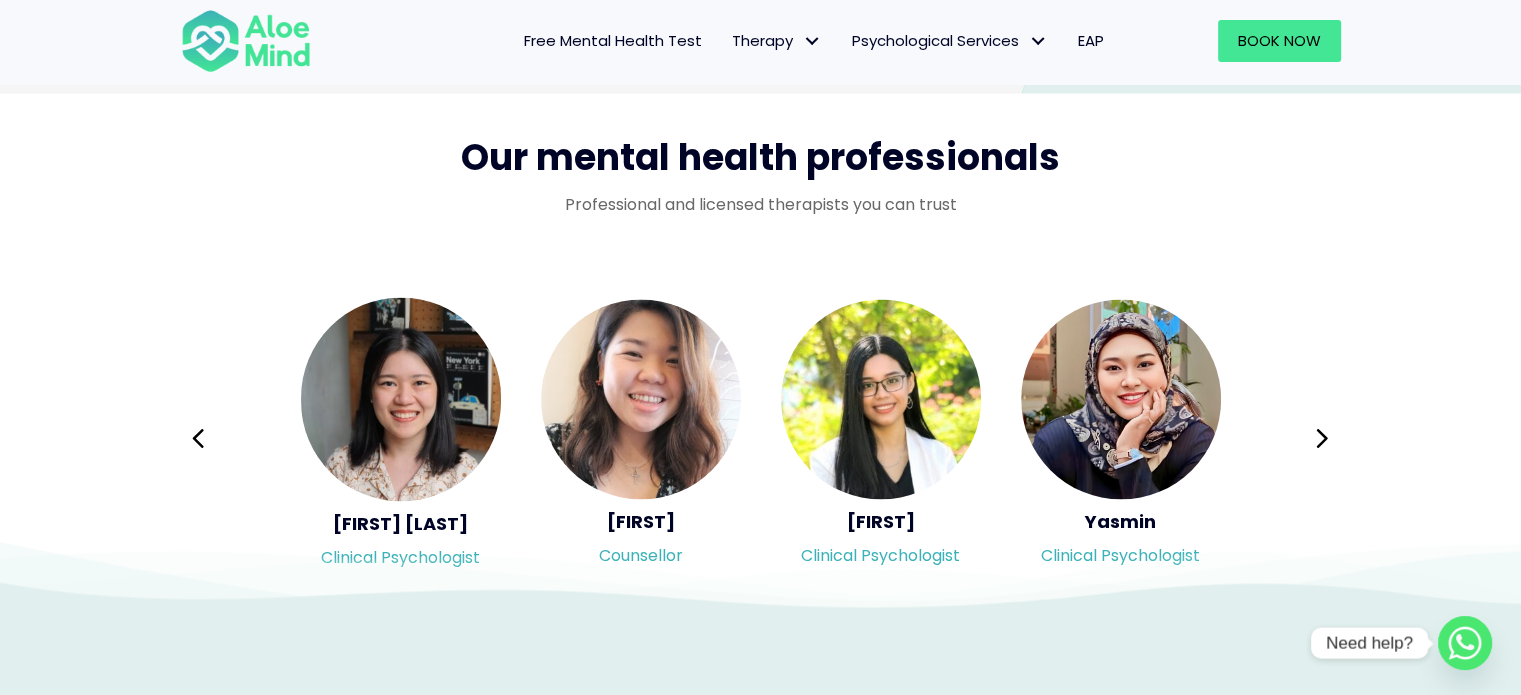 click on "Kah Mun Clinical psychologist
Jean Clinical psychologist
Wei Shan Clinical psychologist
Yen Li Clinical psychologist" at bounding box center [761, 438] 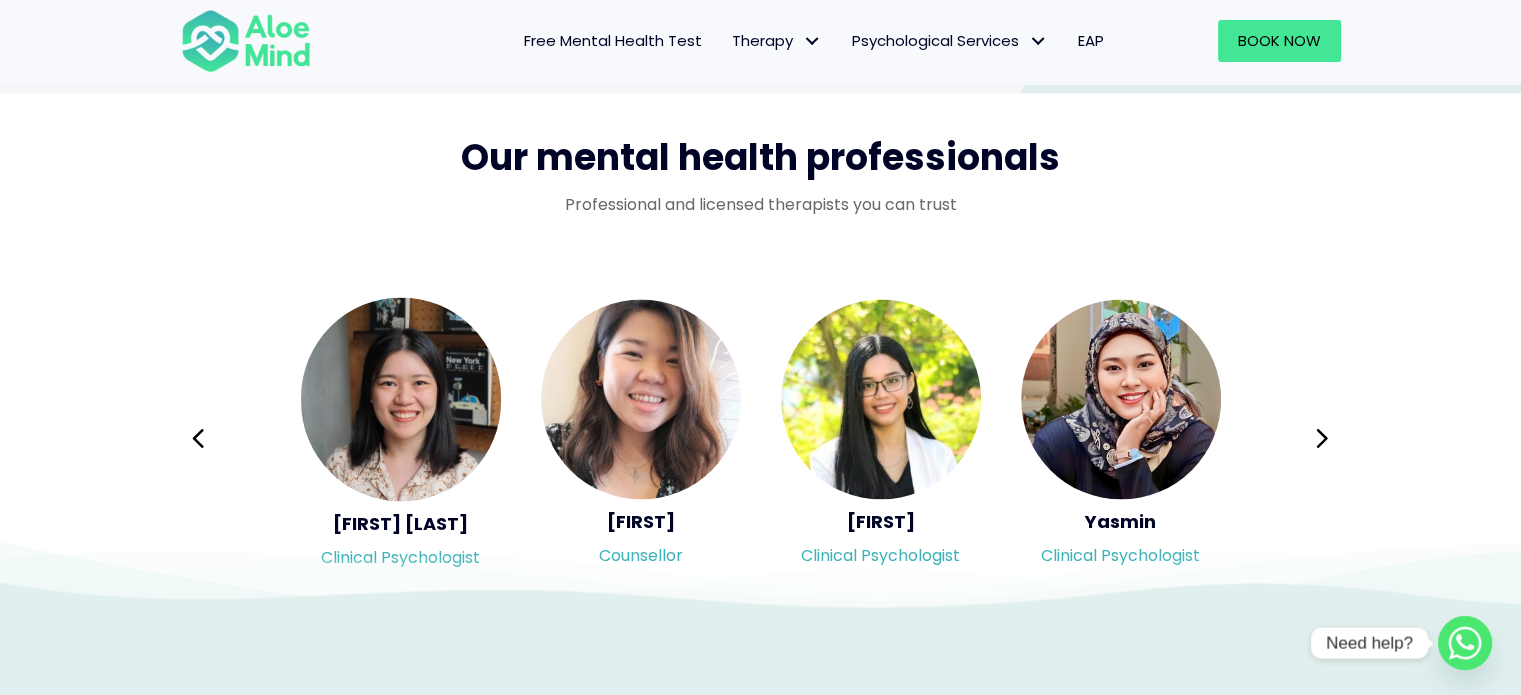 click 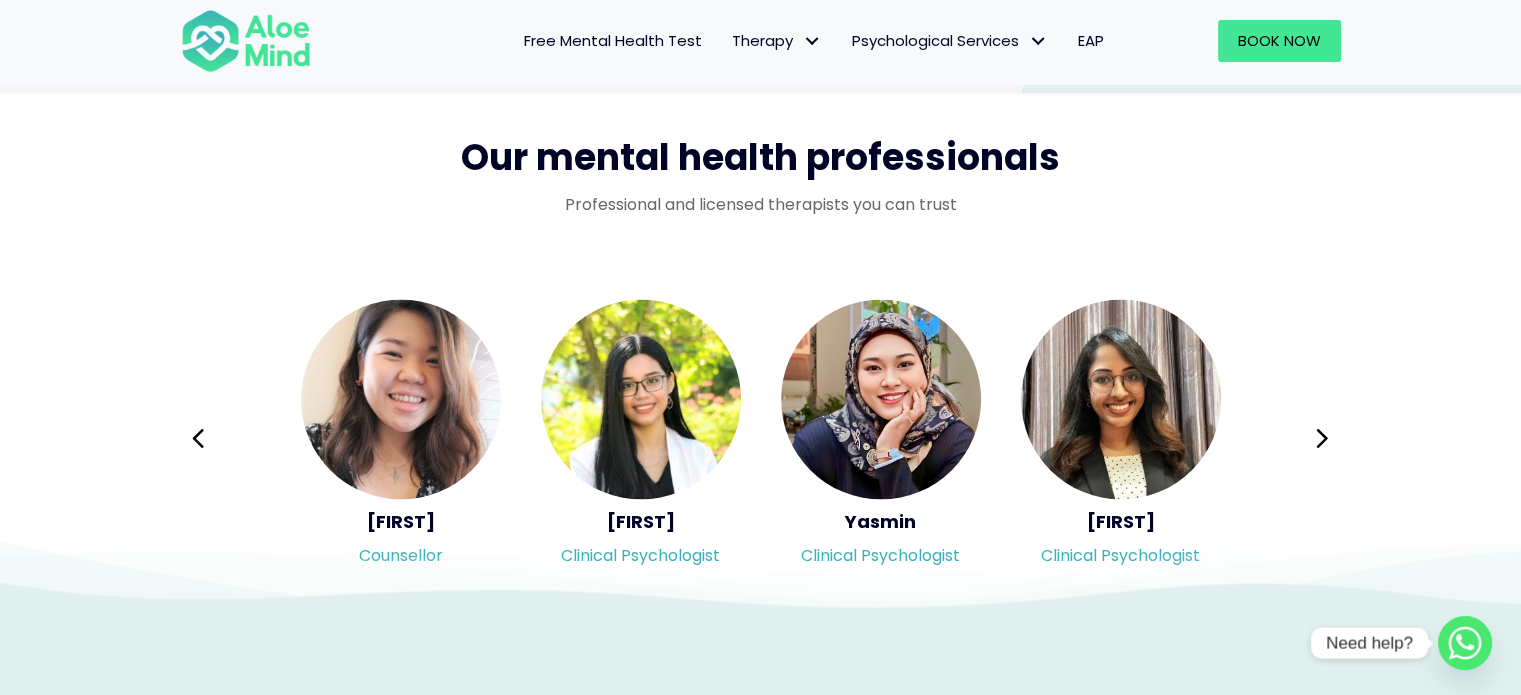 click on "Kah Mun Clinical psychologist
Jean Clinical psychologist
Wei Shan Clinical psychologist
Yen Li Clinical psychologist" at bounding box center (761, 438) 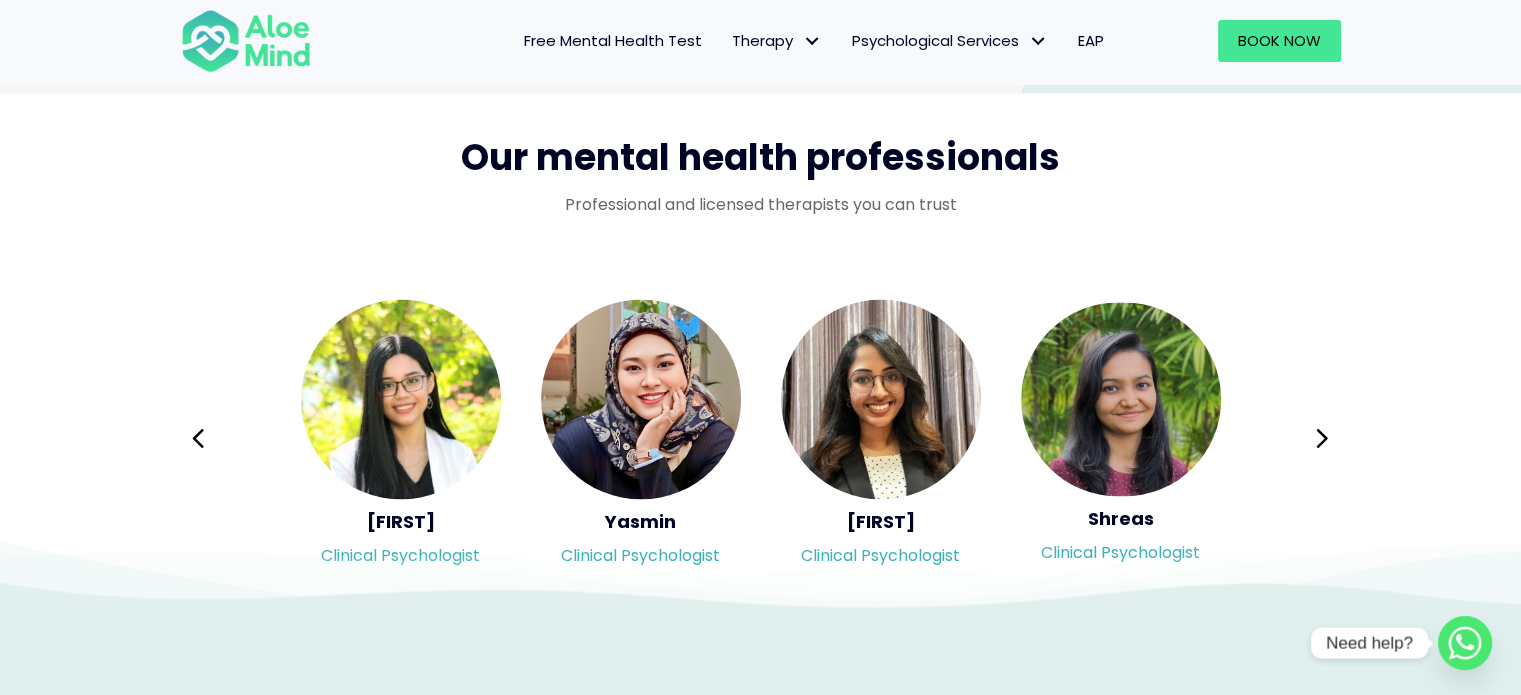 click on "Kah Mun Clinical psychologist
Jean Clinical psychologist
Wei Shan Clinical psychologist
Yen Li Clinical psychologist" at bounding box center (761, 438) 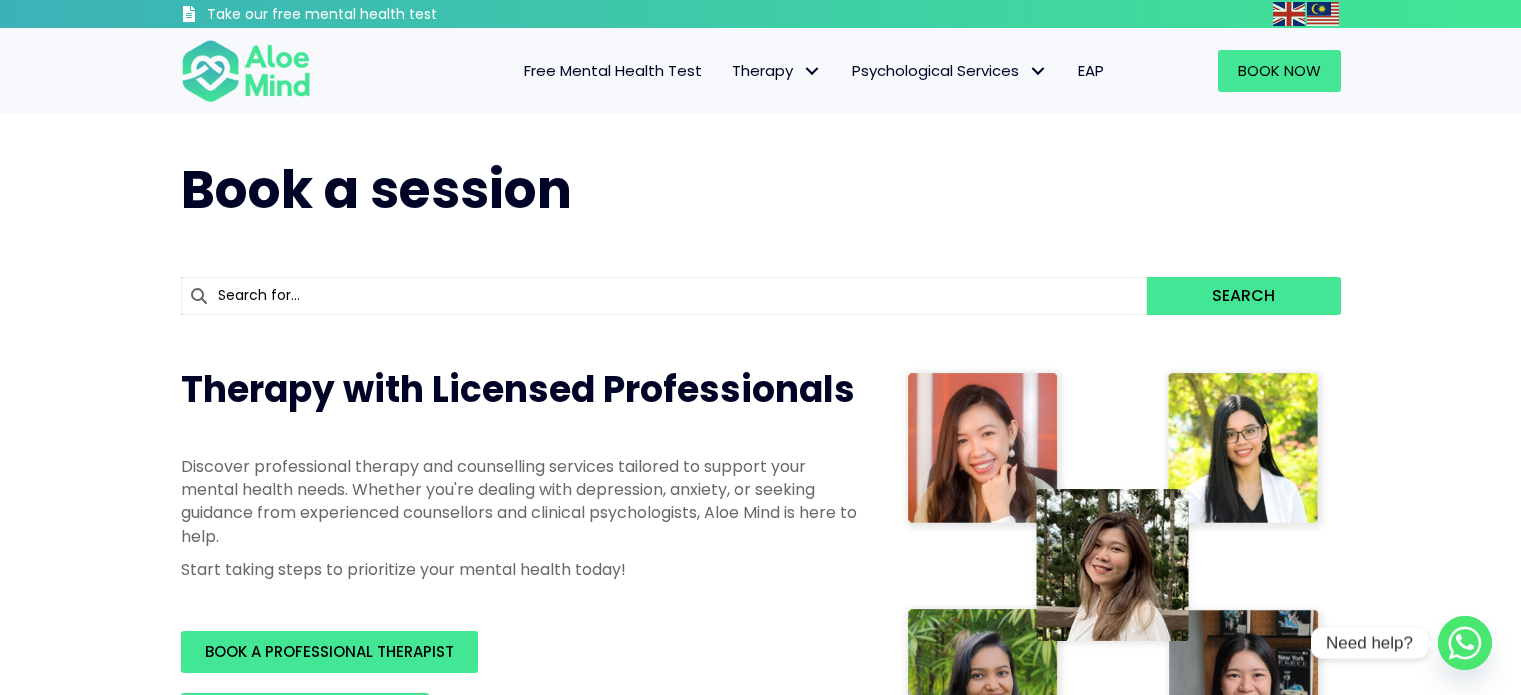 scroll, scrollTop: 2597, scrollLeft: 0, axis: vertical 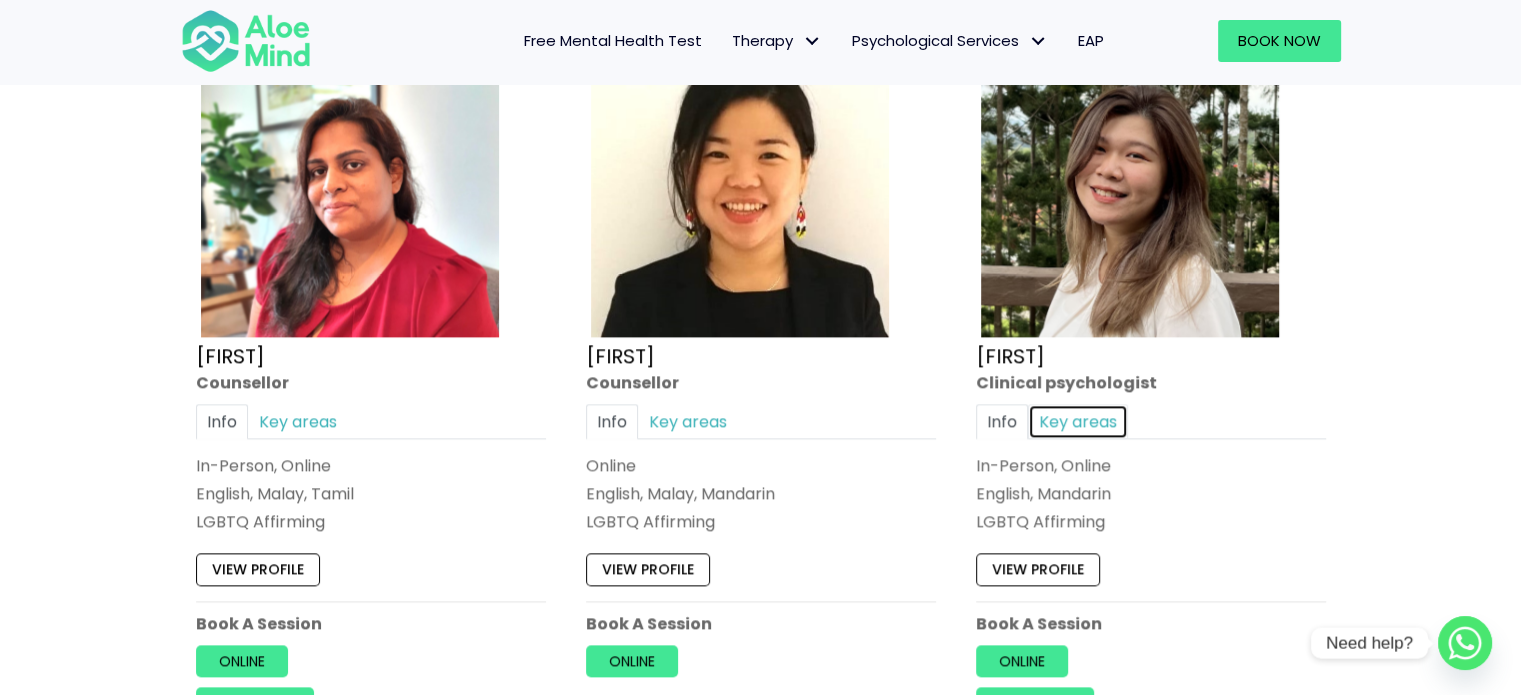 click on "Key areas" at bounding box center [1078, 421] 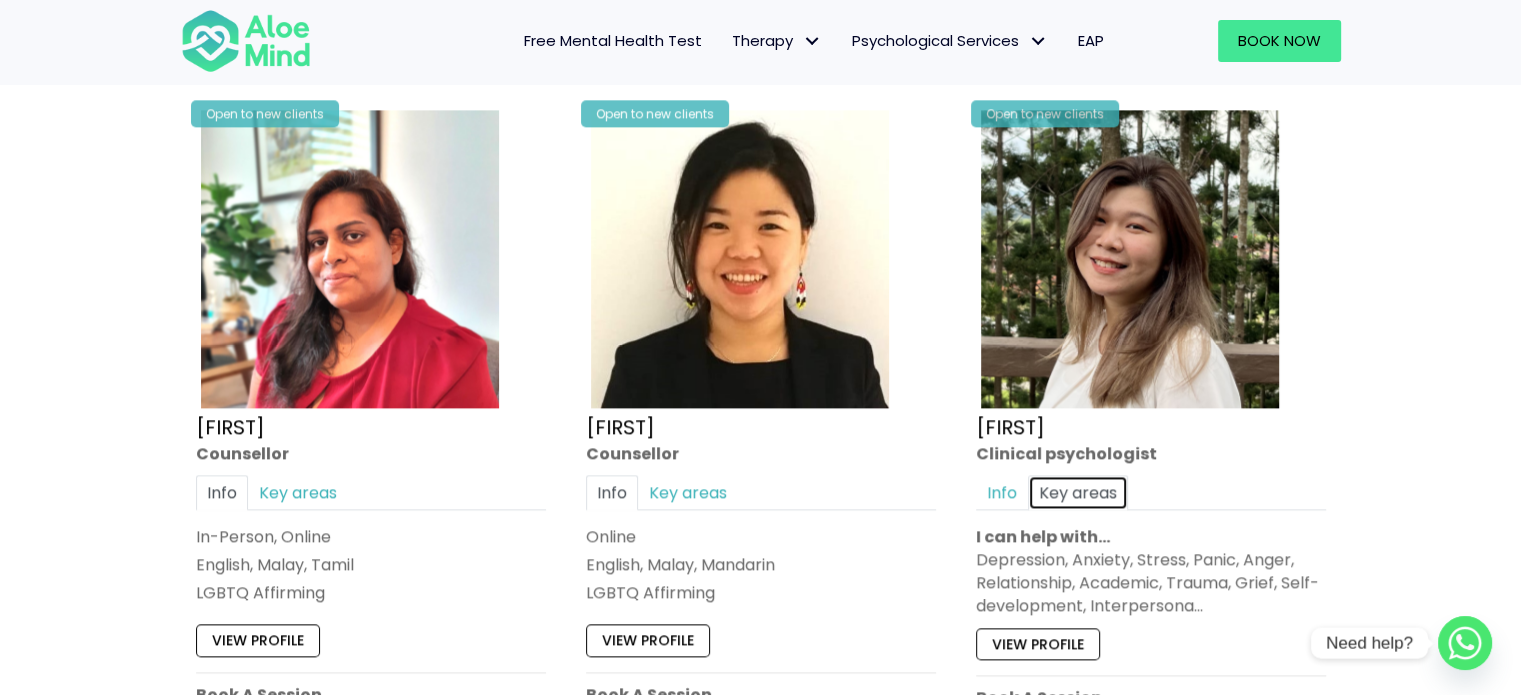 scroll, scrollTop: 2509, scrollLeft: 0, axis: vertical 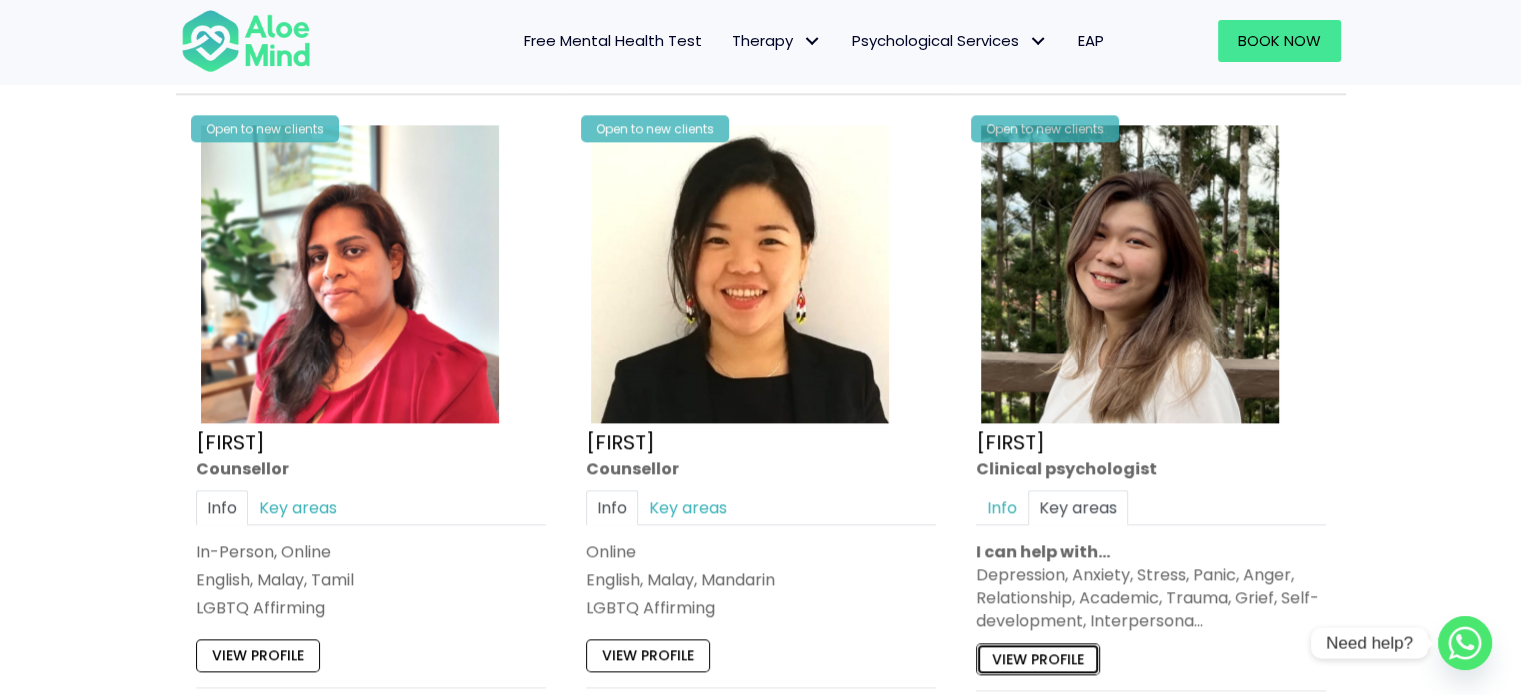 click on "View profile" at bounding box center [1038, 659] 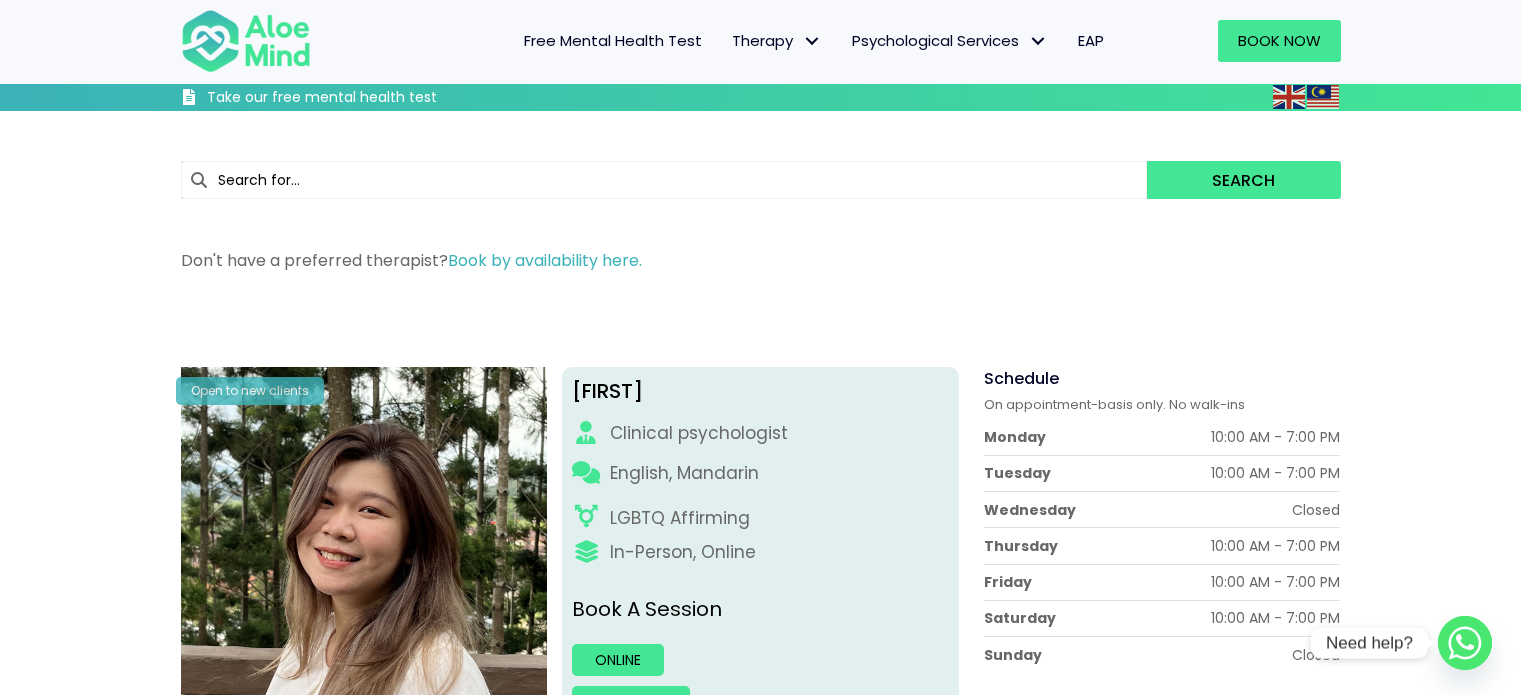 scroll, scrollTop: 718, scrollLeft: 0, axis: vertical 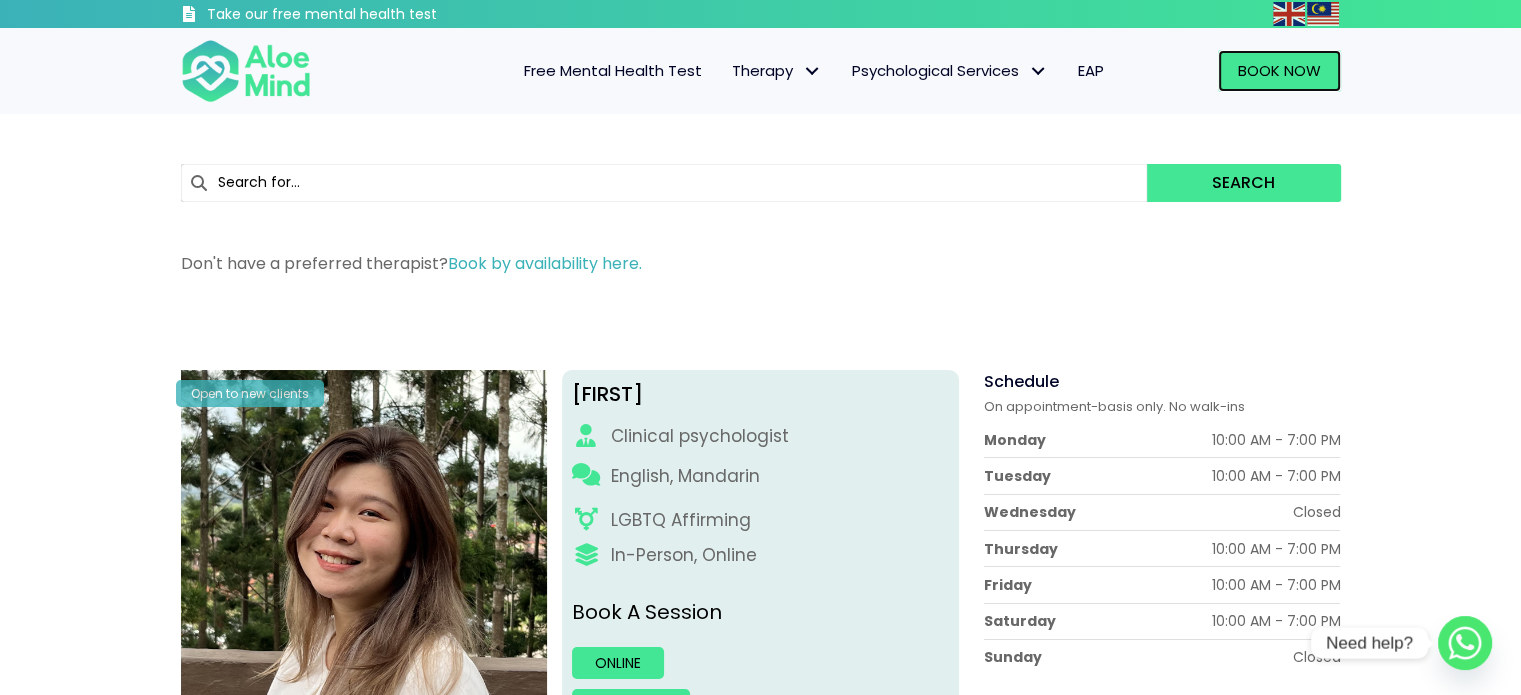 click on "Book Now" at bounding box center (1279, 70) 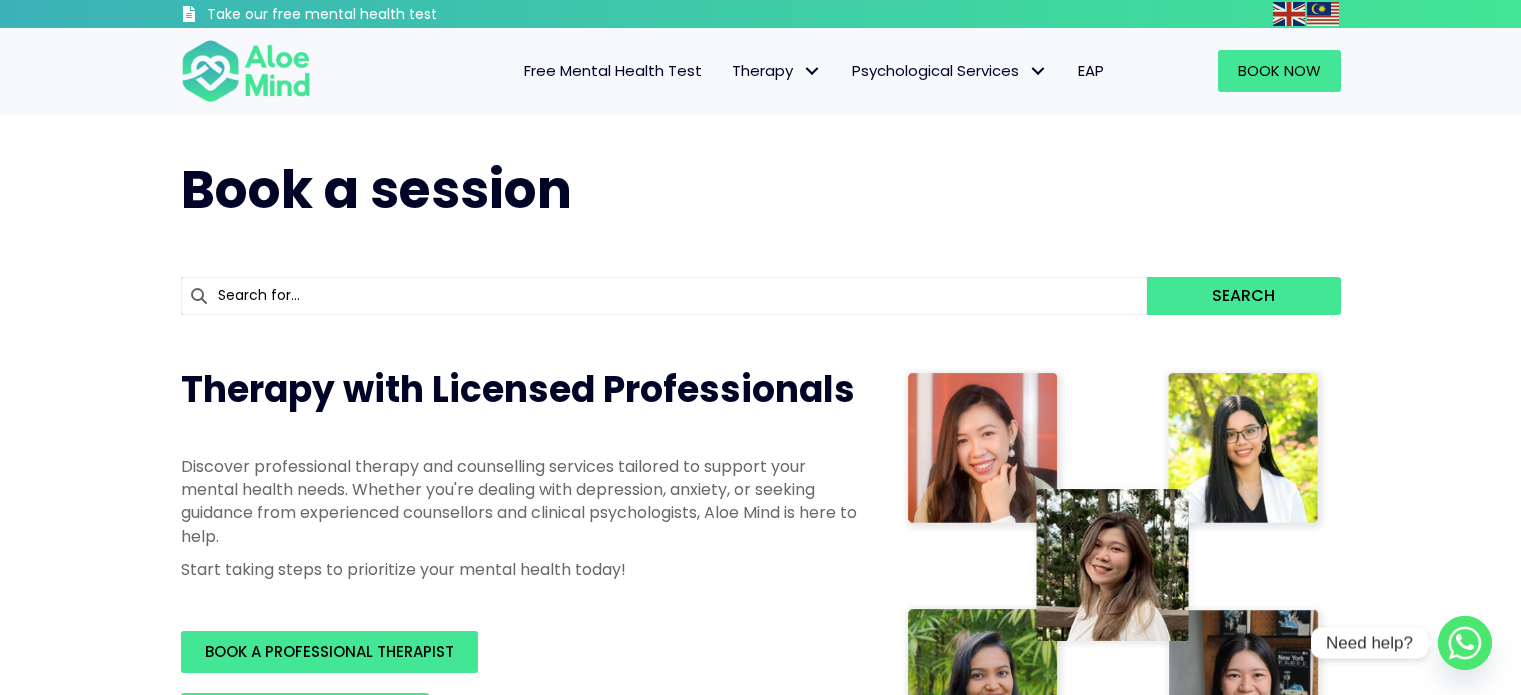 scroll, scrollTop: 0, scrollLeft: 0, axis: both 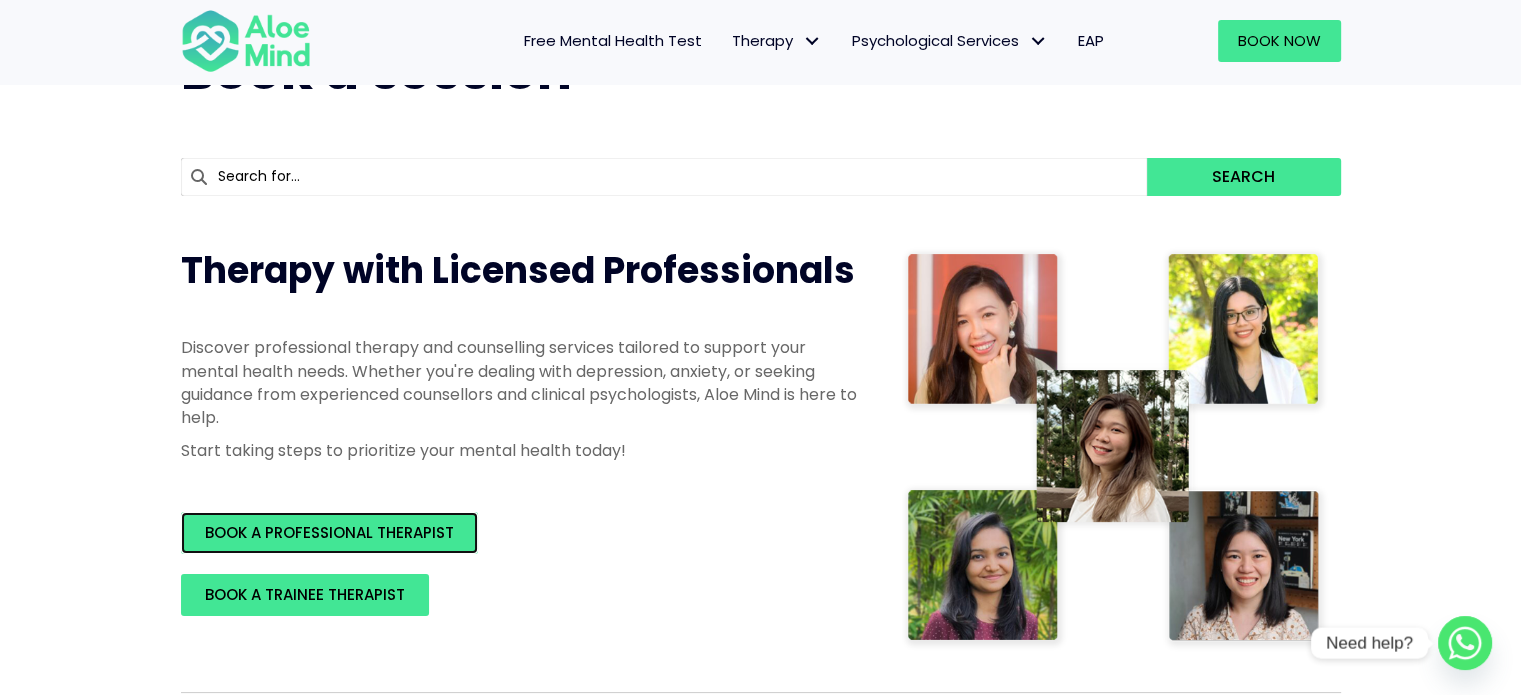 click on "BOOK A PROFESSIONAL THERAPIST" at bounding box center [329, 532] 